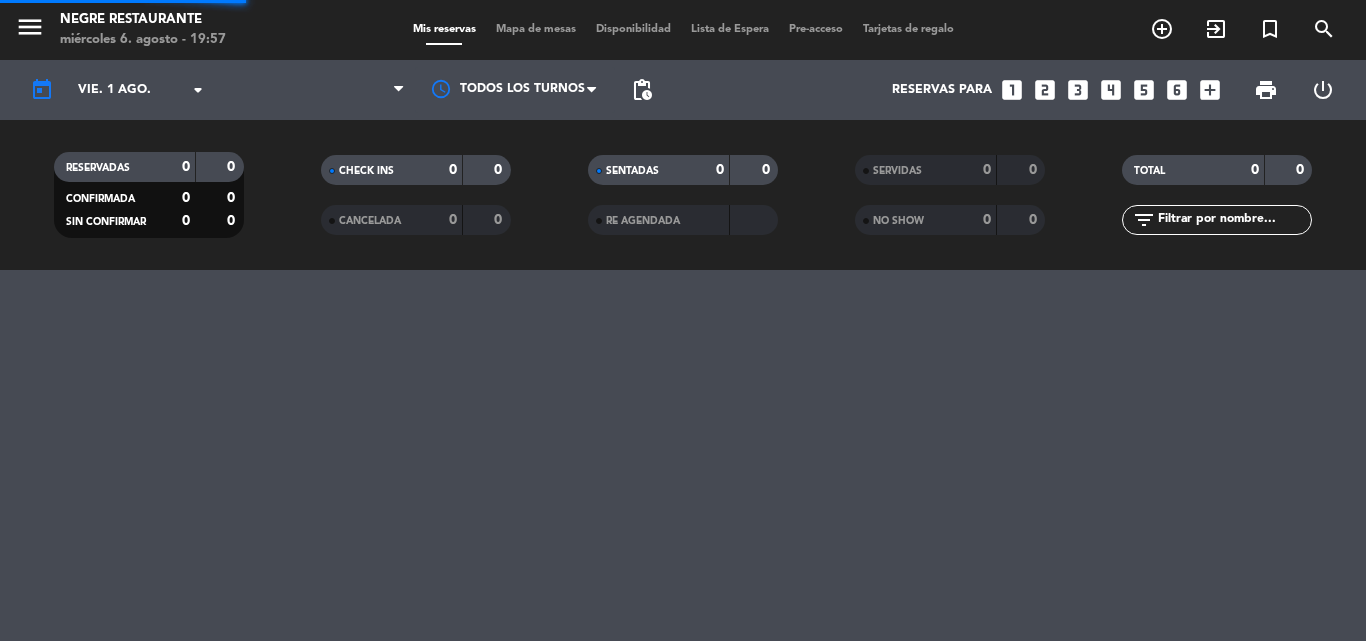 scroll, scrollTop: 0, scrollLeft: 0, axis: both 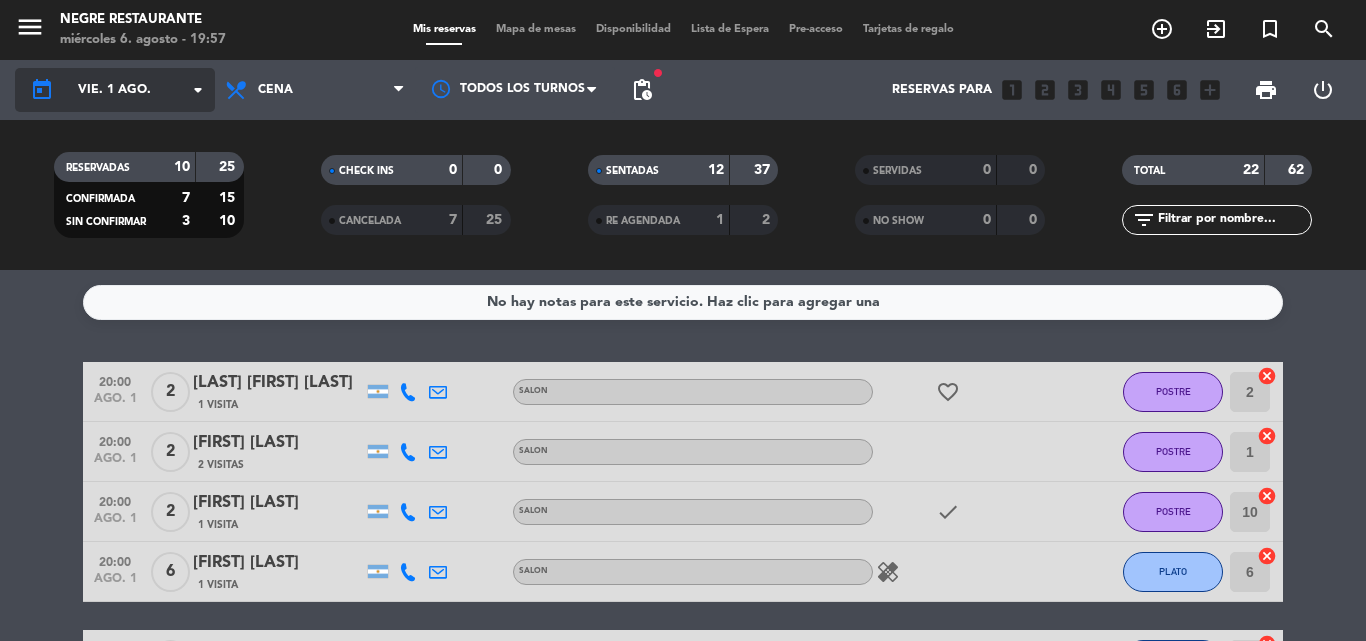 click on "arrow_drop_down" 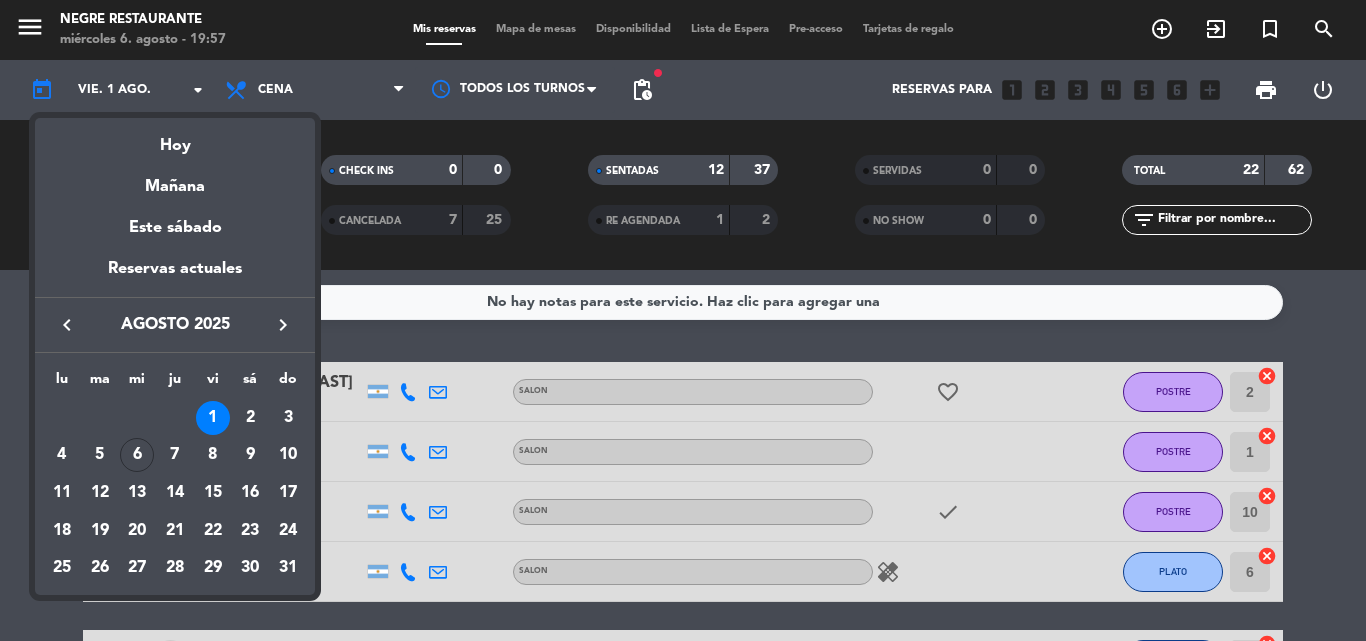 click on "1" at bounding box center [213, 418] 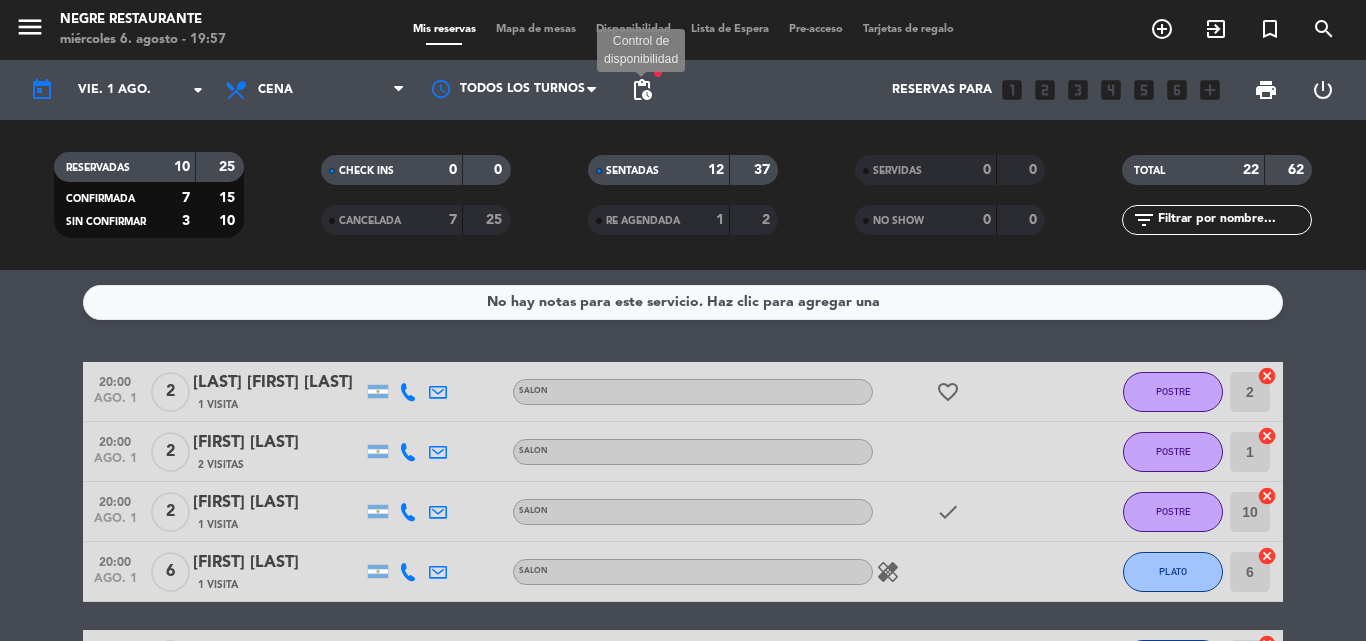click on "pending_actions" 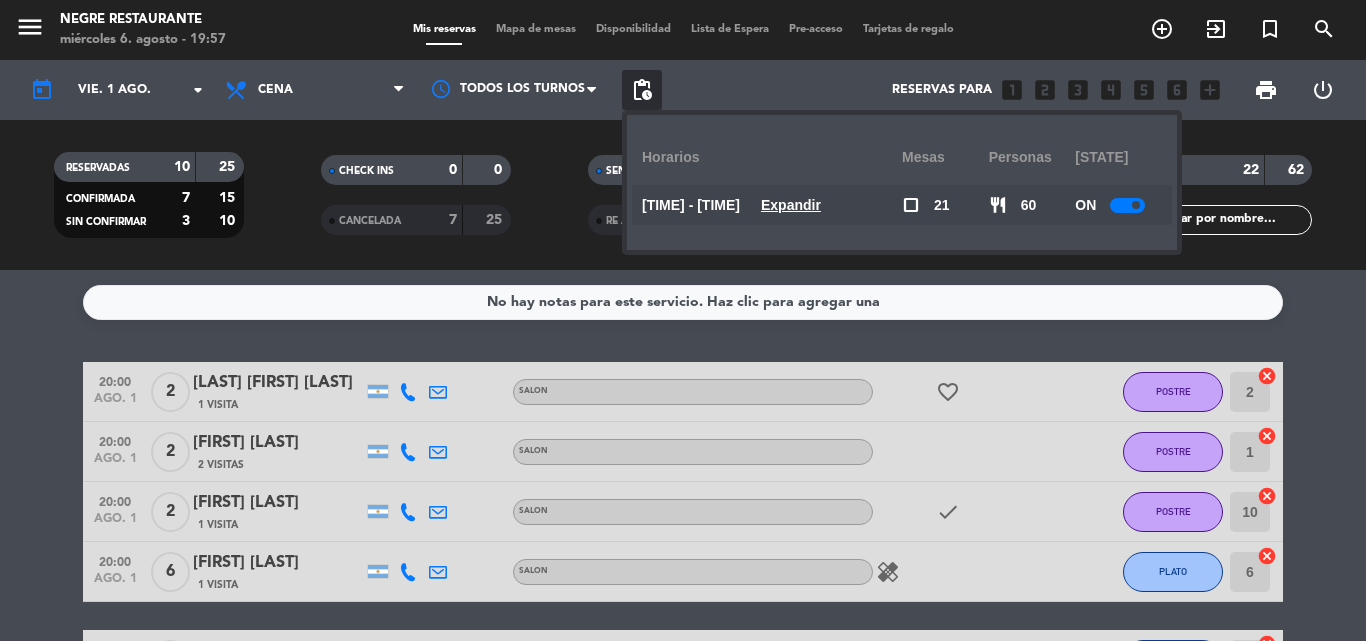 click on "Expandir" 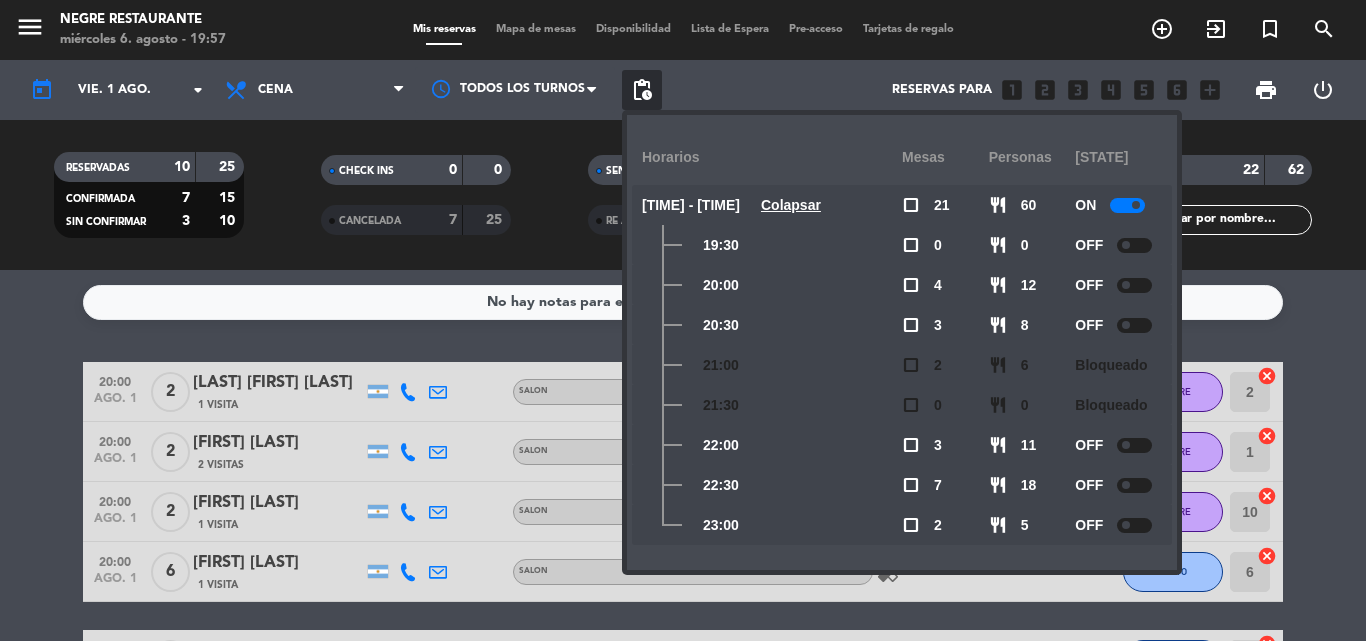 click 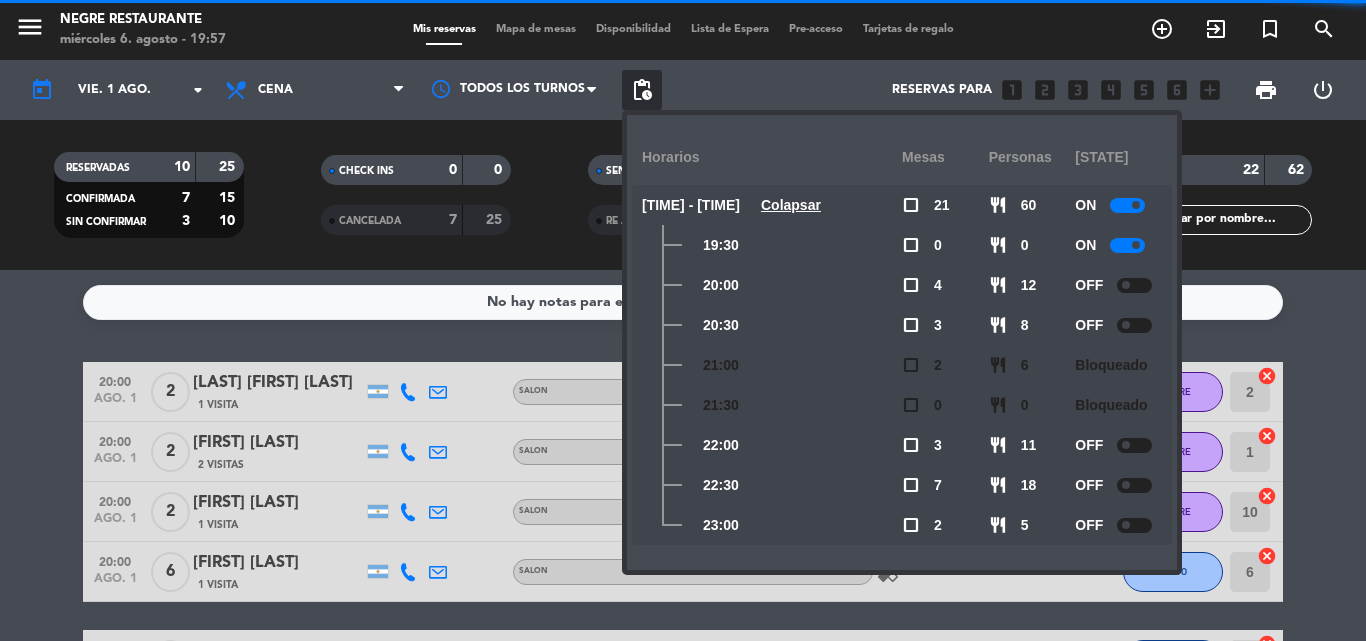click 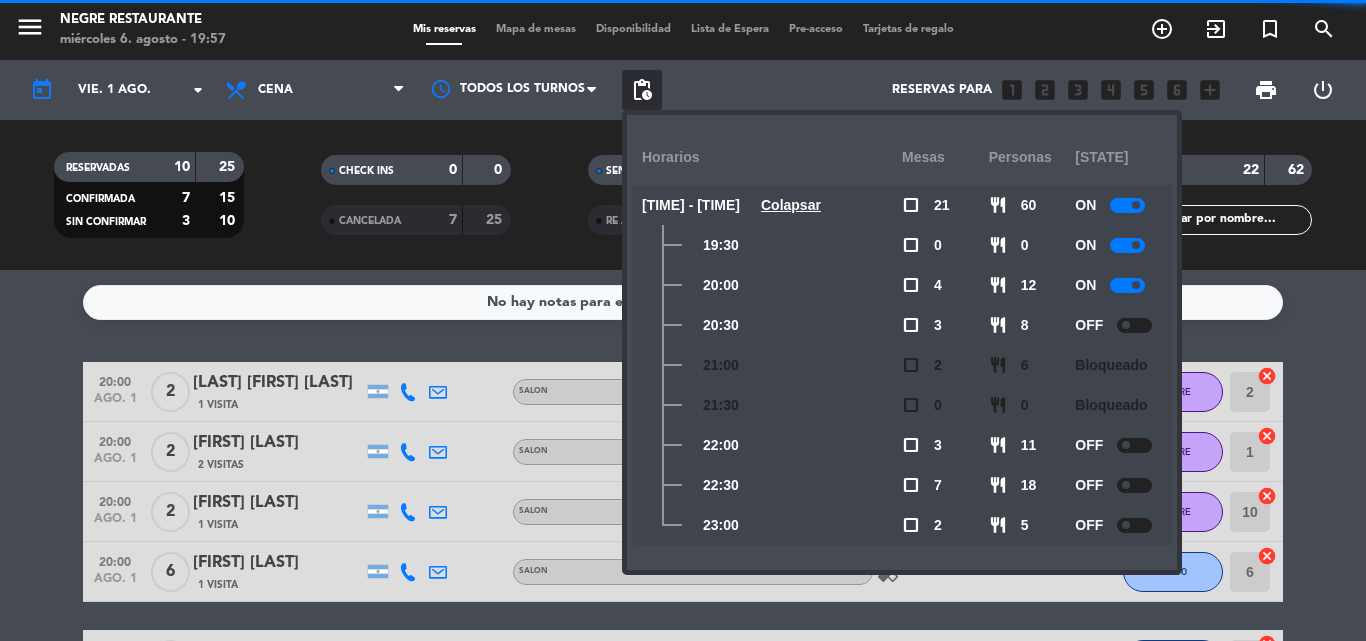 click 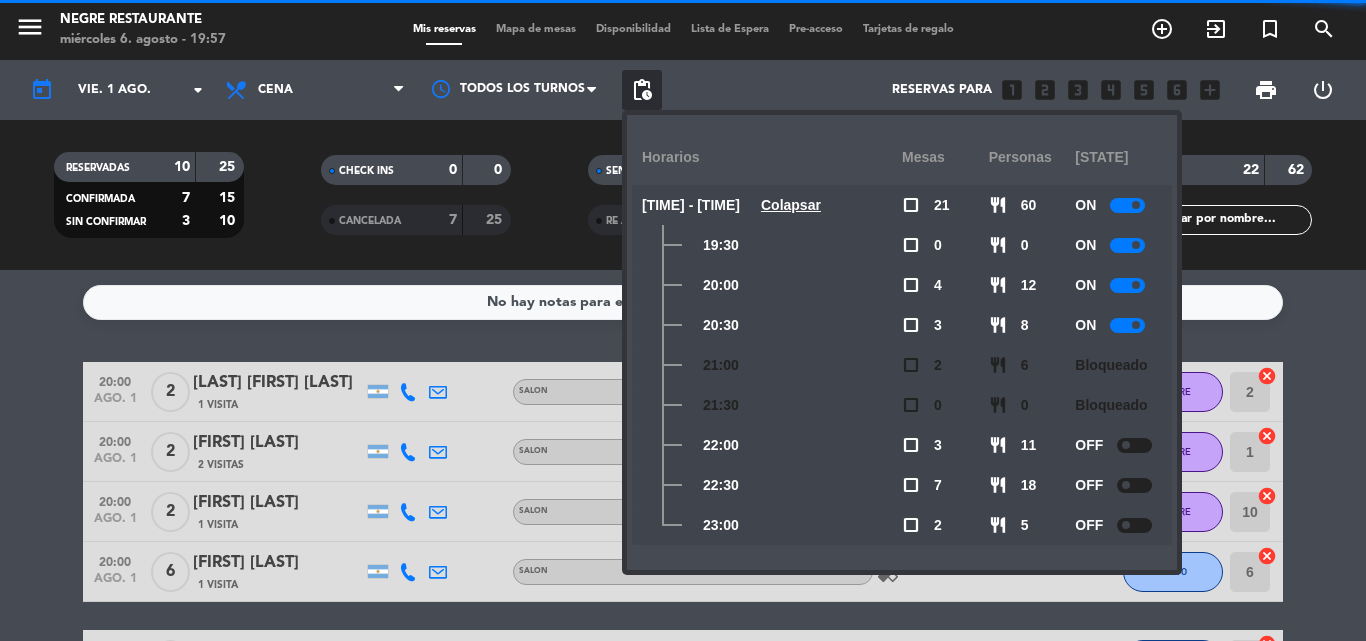click 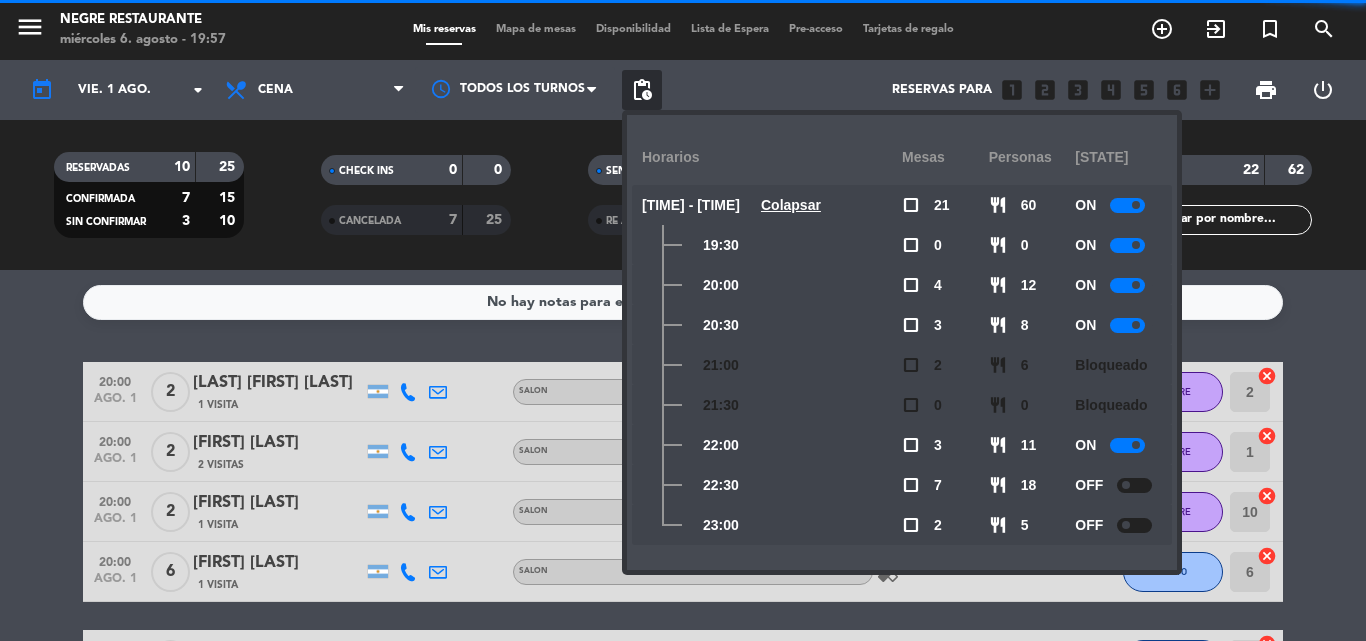 click on "OFF" 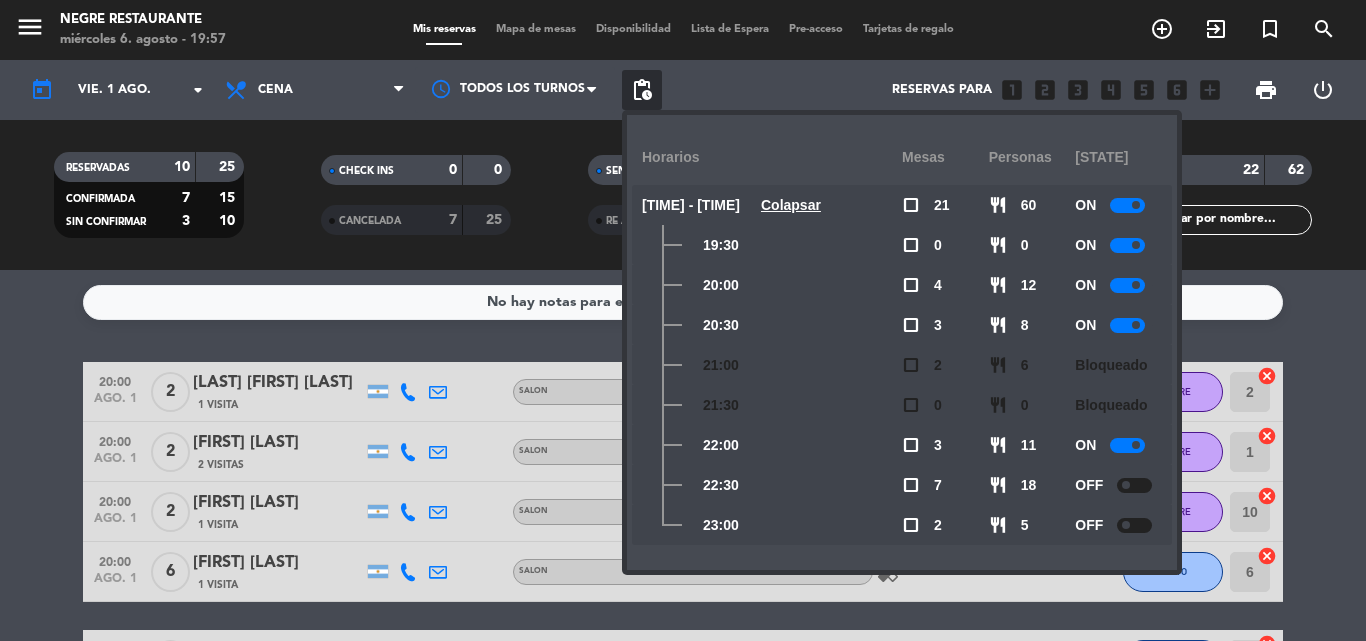 click 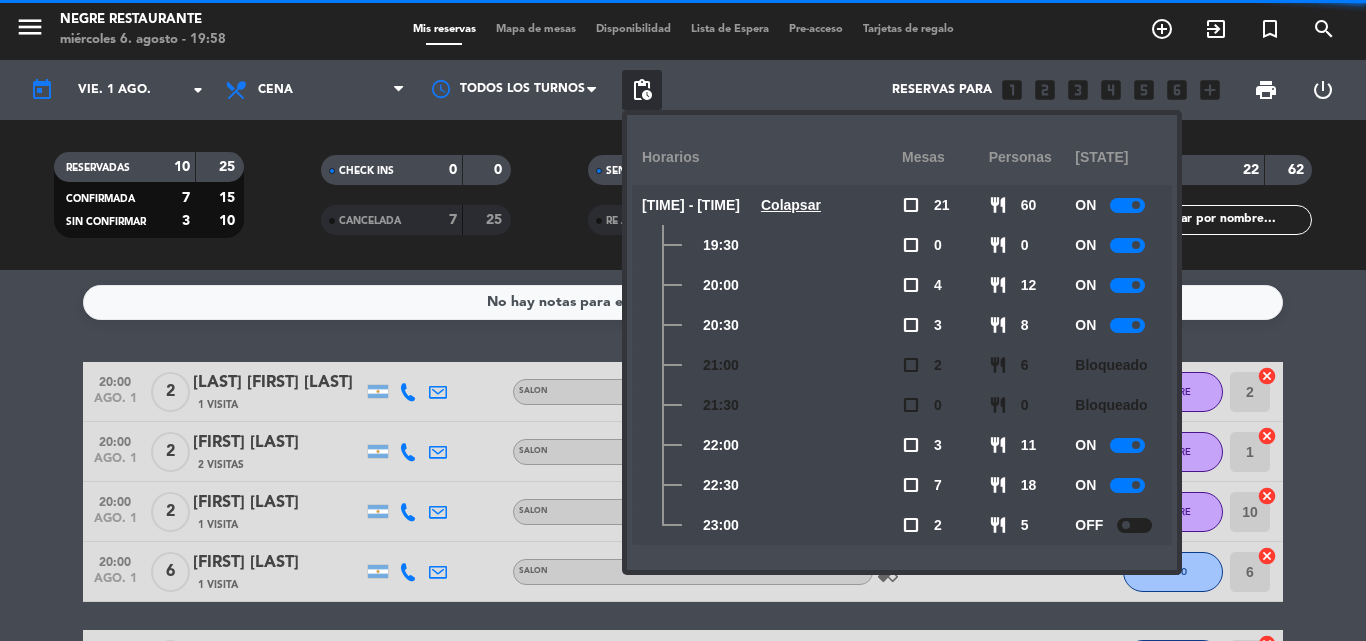 click 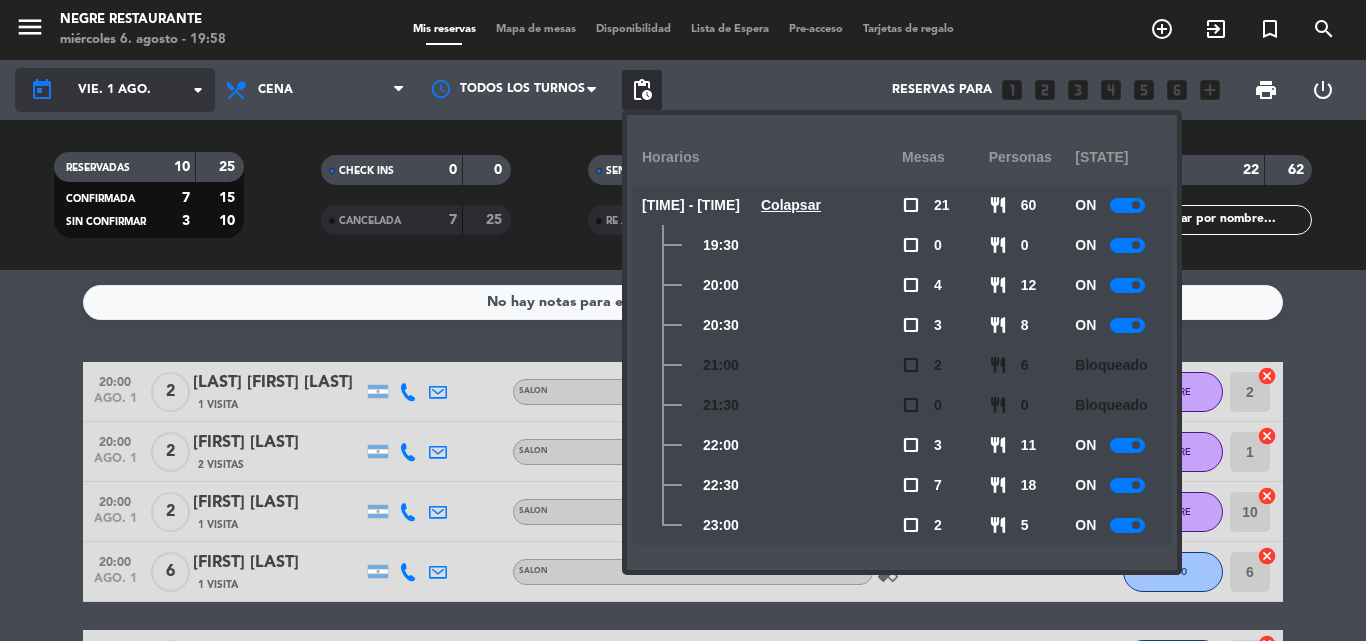 click on "arrow_drop_down" 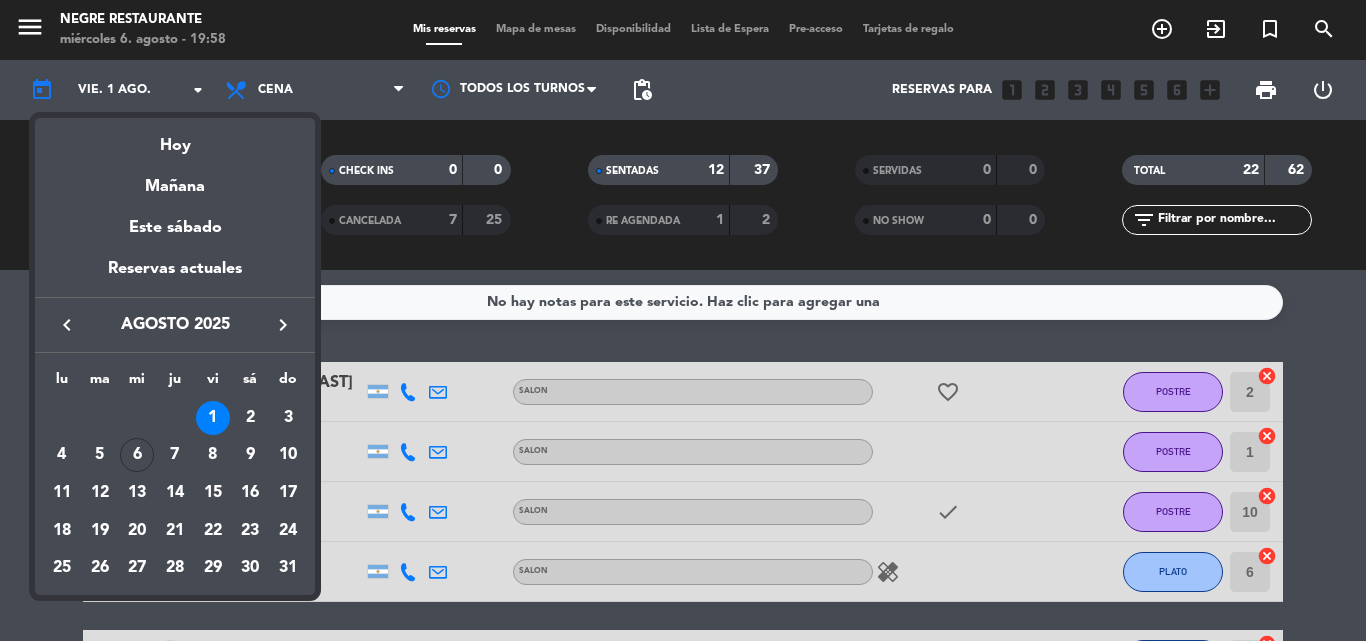 click on "8" at bounding box center (213, 455) 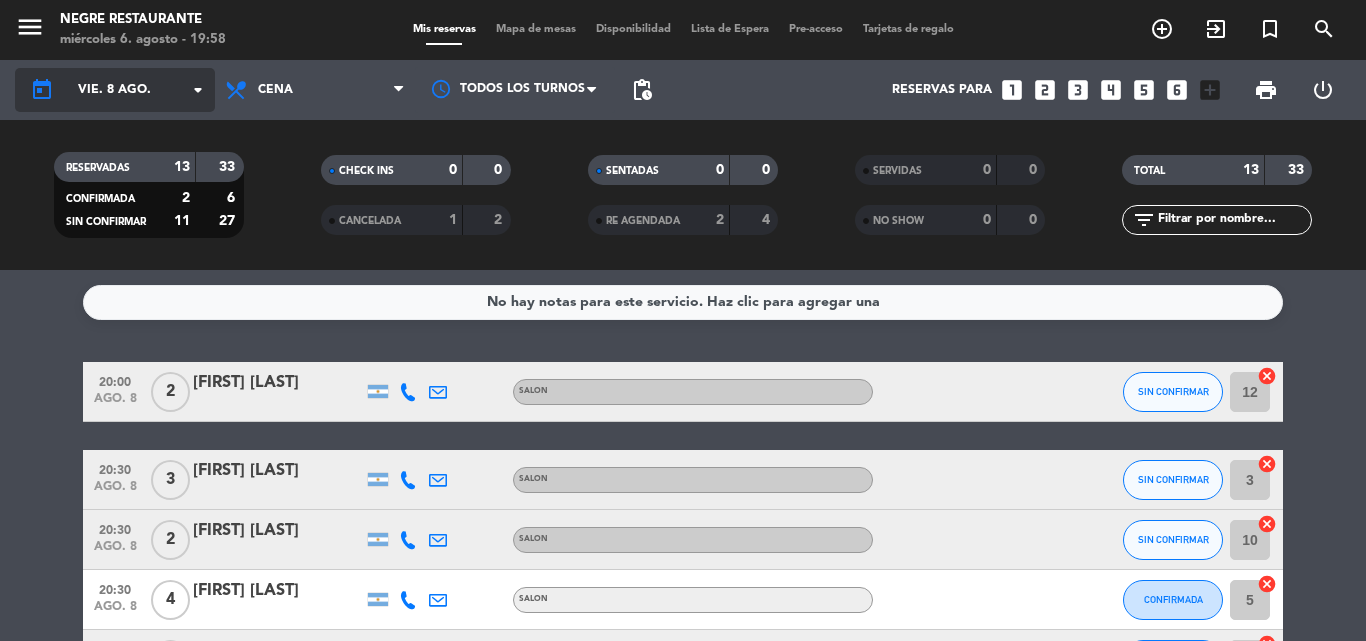click on "arrow_drop_down" 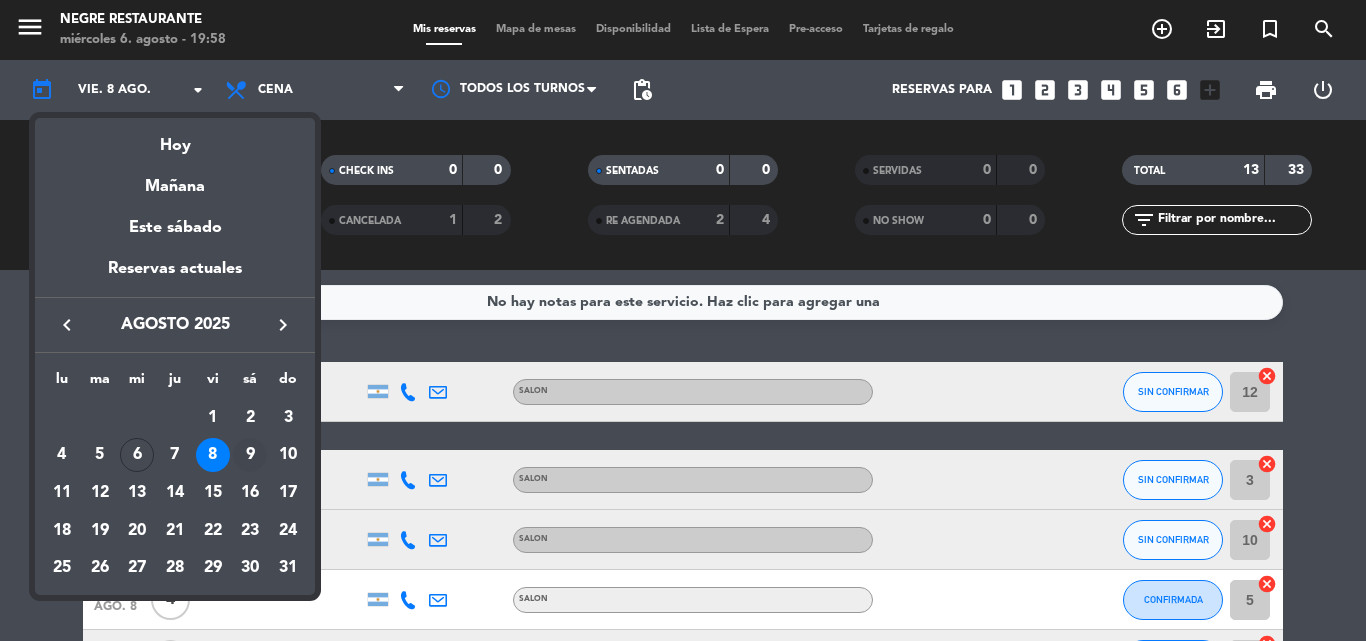 click on "9" at bounding box center [250, 455] 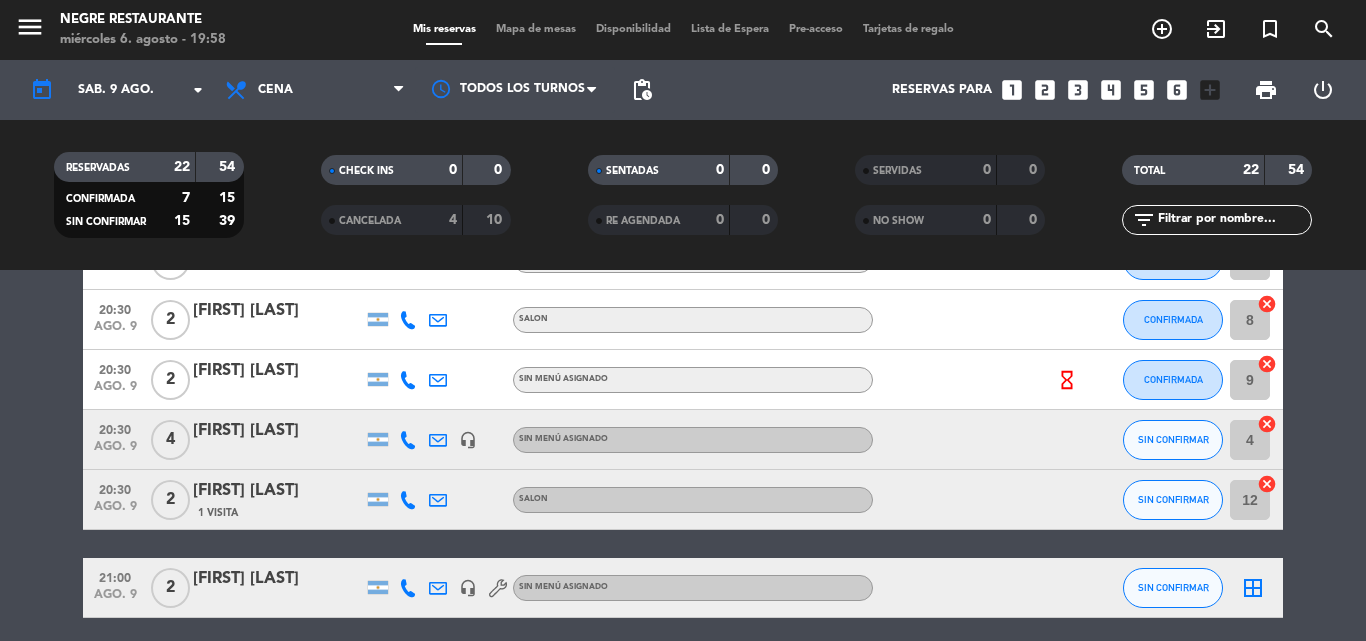 scroll, scrollTop: 300, scrollLeft: 0, axis: vertical 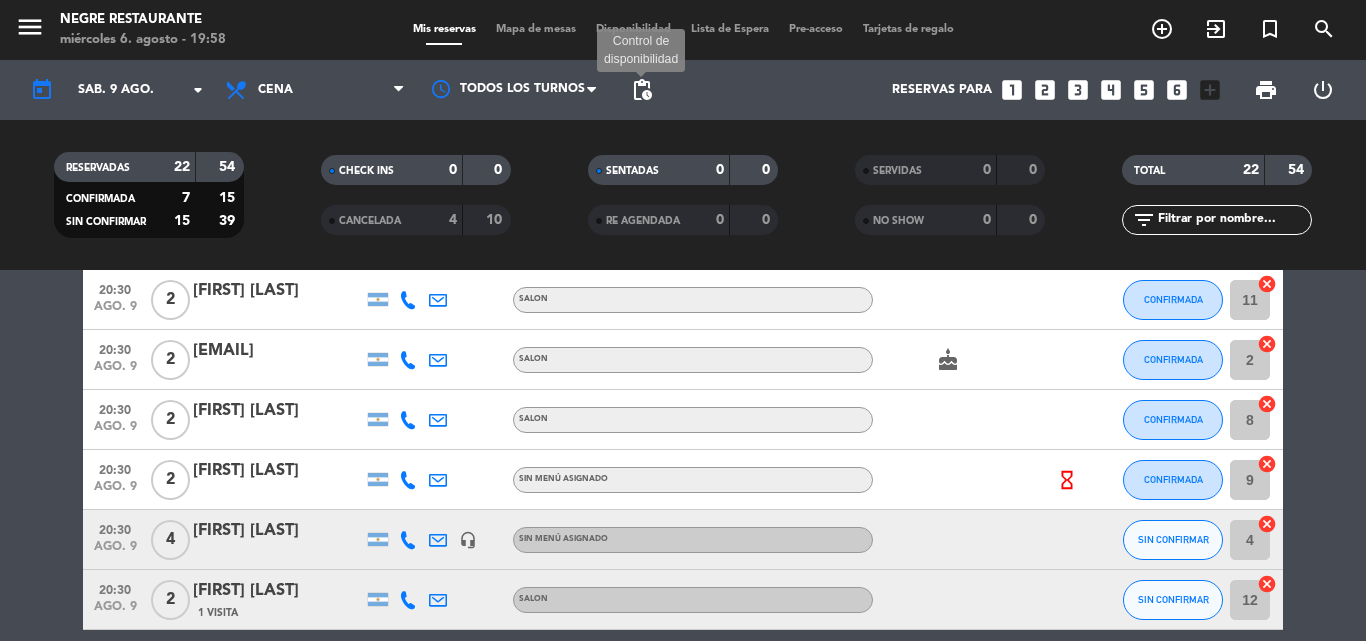 click on "pending_actions" 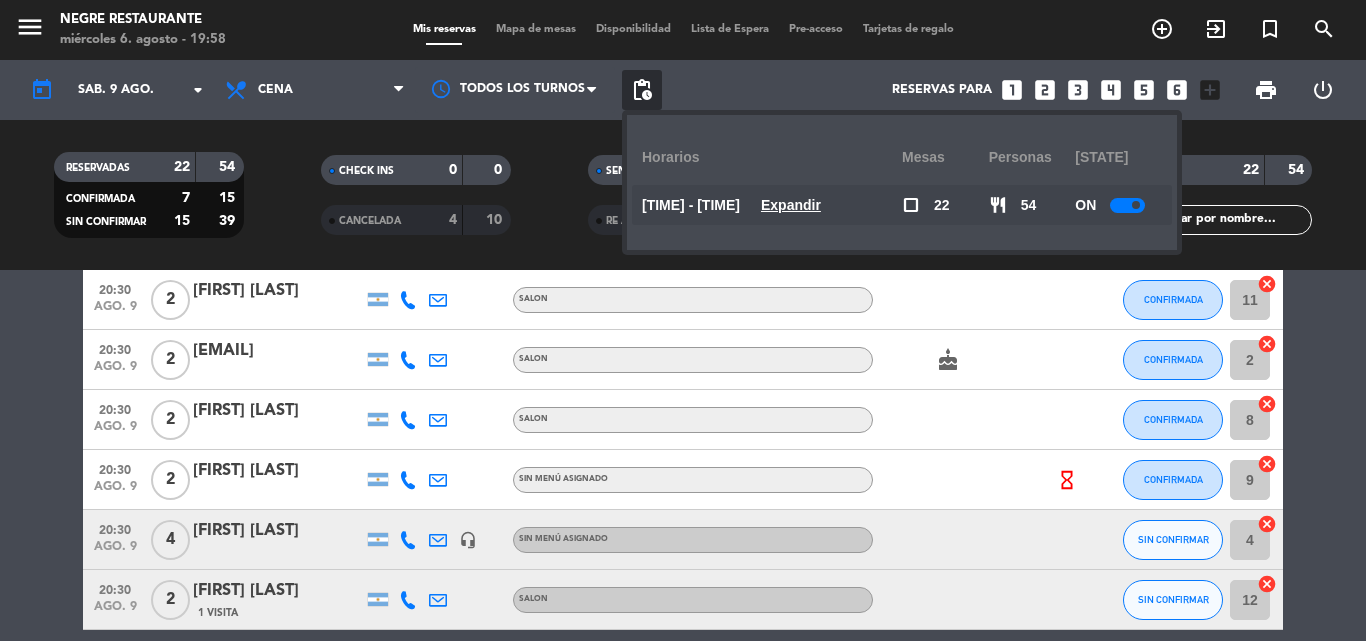 click on "Expandir" 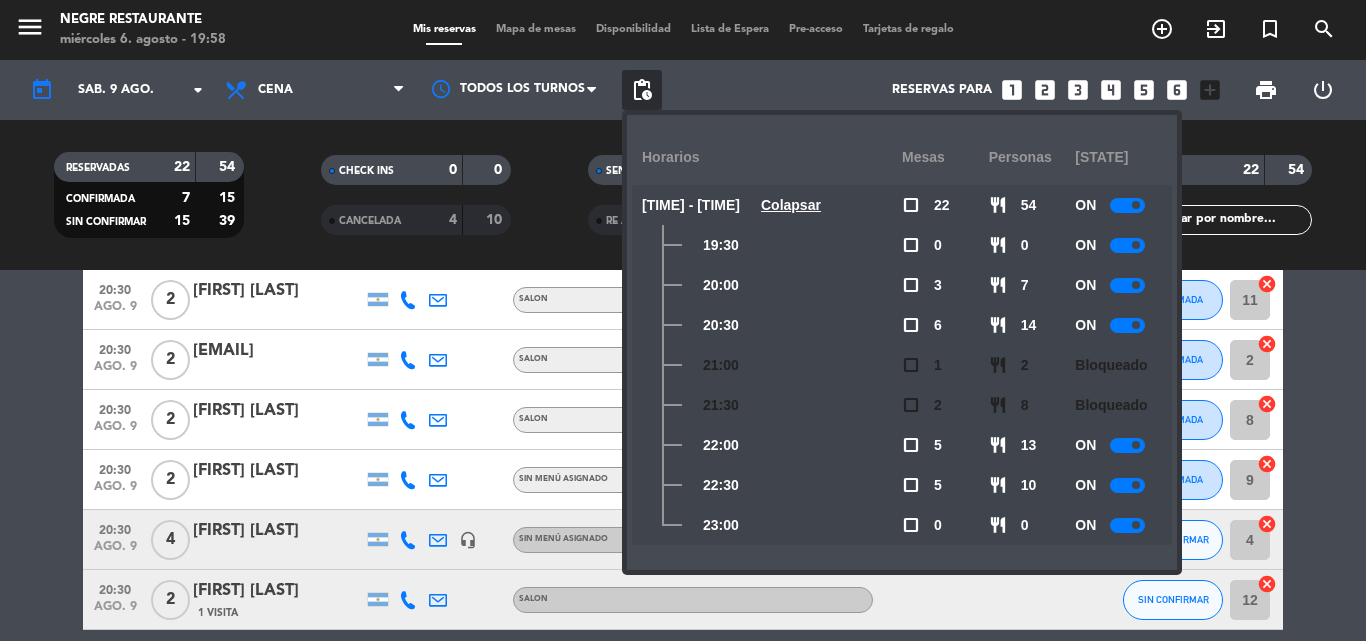 click 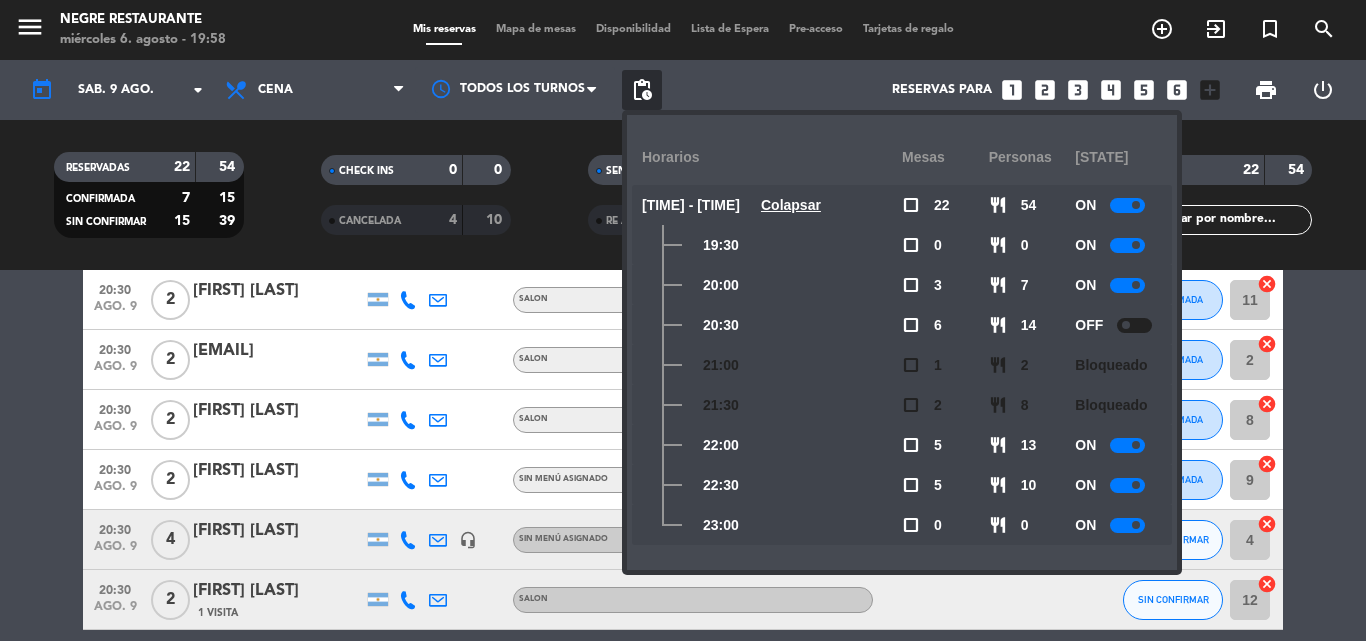 click 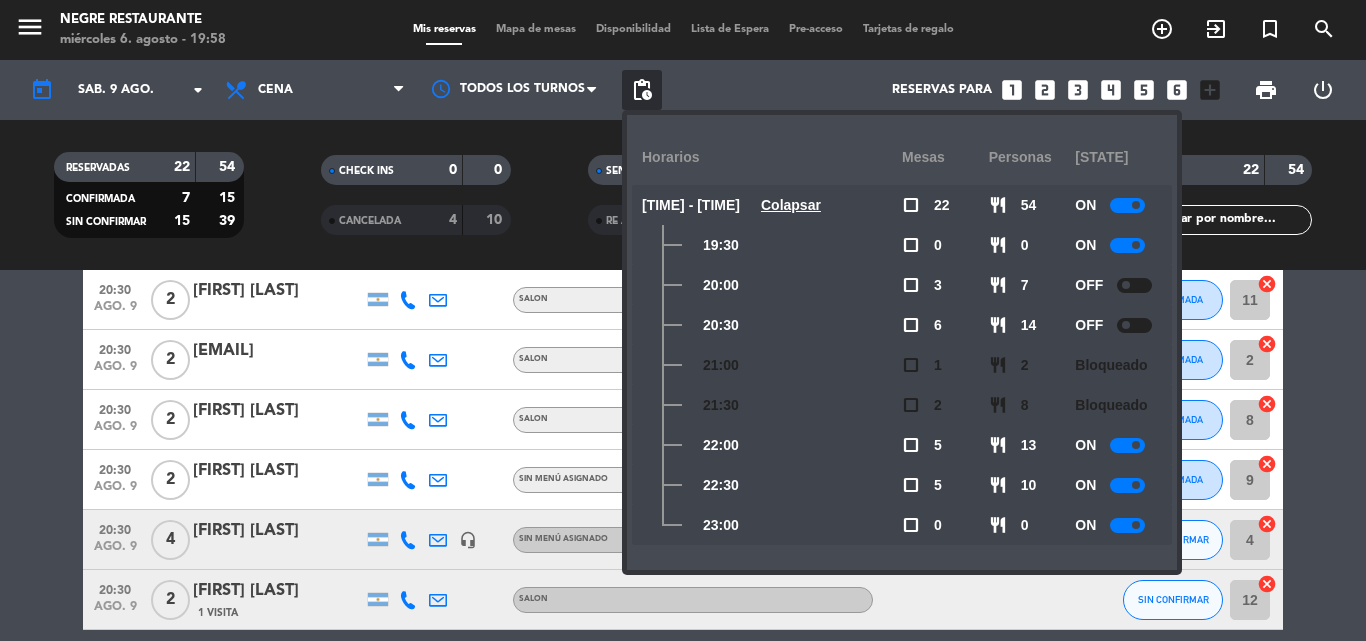 click 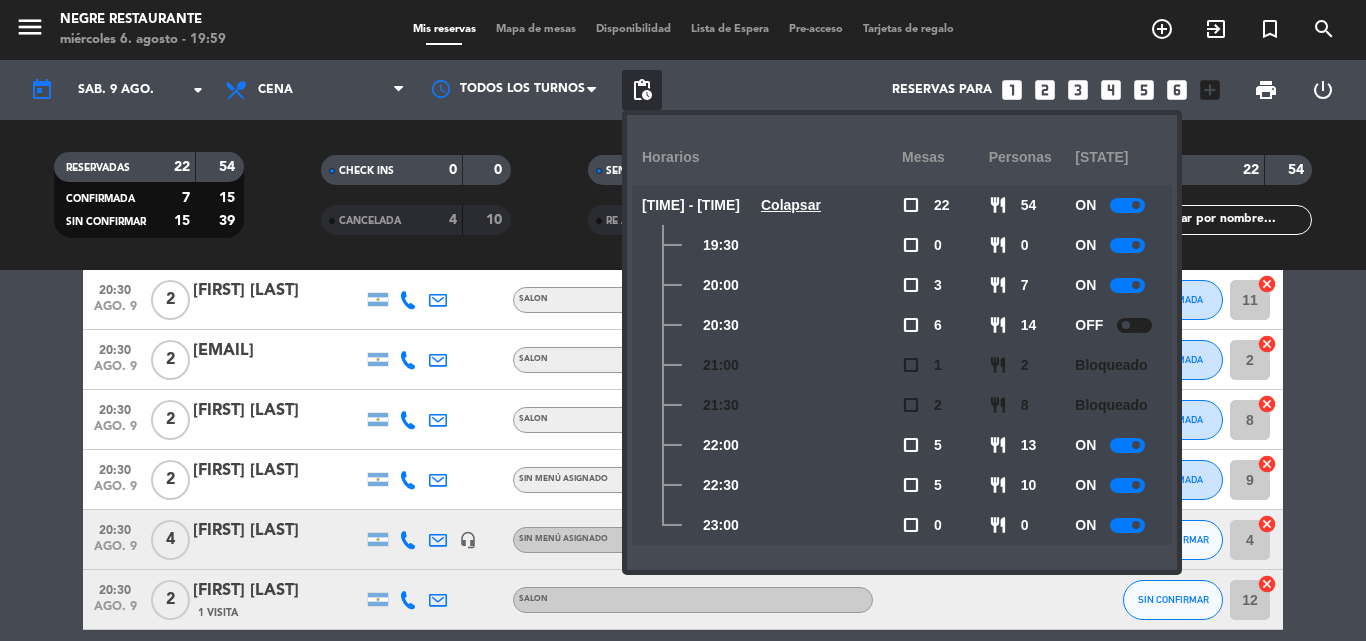click on "[TIME]   [DATE]   [NUMBER]   [FIRST] [LAST]   SALON SIN CONFIRMAR [NUMBER]  cancel   [TIME]   [DATE]   [NUMBER]   [FIRST] [LAST]   SALON CONFIRMADA [NUMBER]  cancel   [TIME]   [DATE]   [NUMBER]   [FIRST] [LAST]   SALON SIN CONFIRMAR [NUMBER]  cancel   [TIME]   [DATE]   [NUMBER]   [FIRST] [LAST]   SALON CONFIRMADA [NUMBER]  cancel   [TIME]   [DATE]   [NUMBER]   [EMAIL]   SALON  cake  CONFIRMADA [NUMBER]  cancel   [TIME]   [DATE]   [NUMBER]   [FIRST] [LAST]   SALON CONFIRMADA [NUMBER]  cancel   [TIME]   [DATE]   [NUMBER]   [FIRST] [LAST]  Sin menú asignado  hourglass_empty  CONFIRMADA [NUMBER]  cancel   [TIME]   [DATE]   [NUMBER]   [FIRST] [LAST]   headset_mic  Sin menú asignado SIN CONFIRMAR [NUMBER]  cancel   [TIME]   [DATE]   [NUMBER]   [FIRST] [LAST]   [NUMBER] Visita   SALON SIN CONFIRMAR [NUMBER]  cancel   [TIME]   [DATE]   [NUMBER]   [FIRST] [LAST]   headset_mic  Sin menú asignado SIN CONFIRMAR  border_all   [TIME]   [DATE]   [NUMBER]   [FIRST] [LAST]   headset_mic  Sin menú asignado SIN CONFIRMAR  border_all   [TIME]   [DATE]   [NUMBER]   [FIRST] [LAST]   headset_mic  Sin menú asignado SIN CONFIRMAR  border_all   [TIME]   [NUMBER]   SALON [NUMBER]" 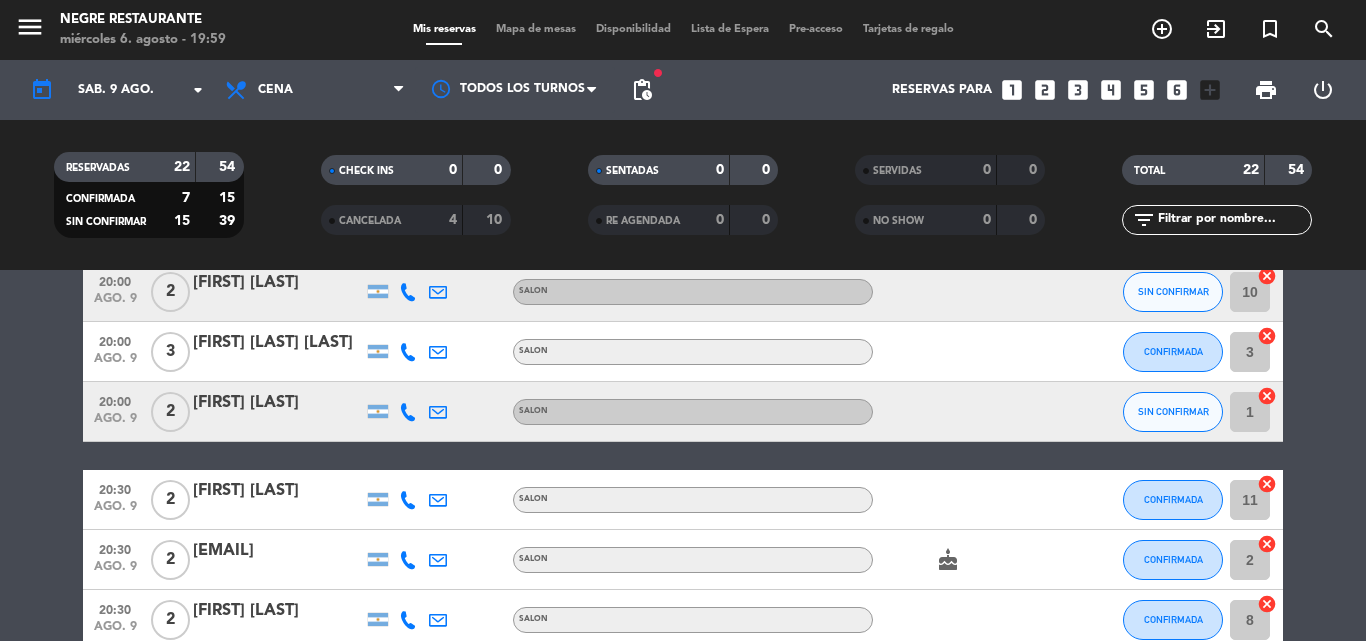 scroll, scrollTop: 0, scrollLeft: 0, axis: both 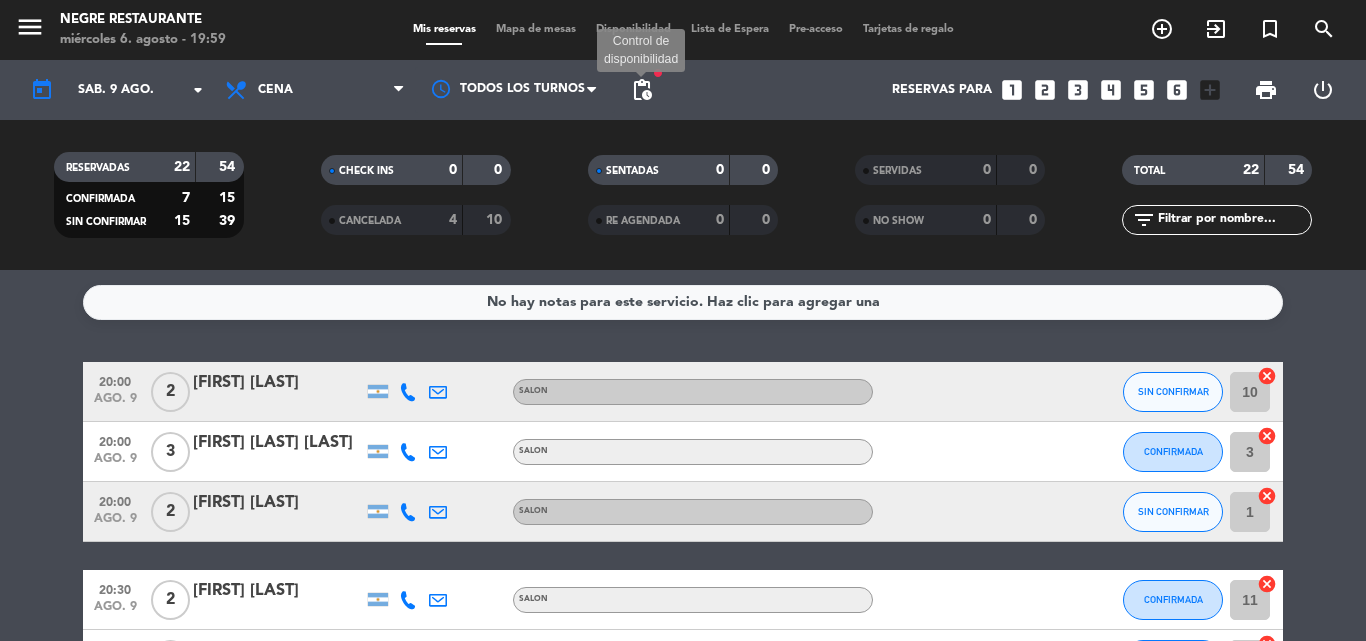 click on "pending_actions" 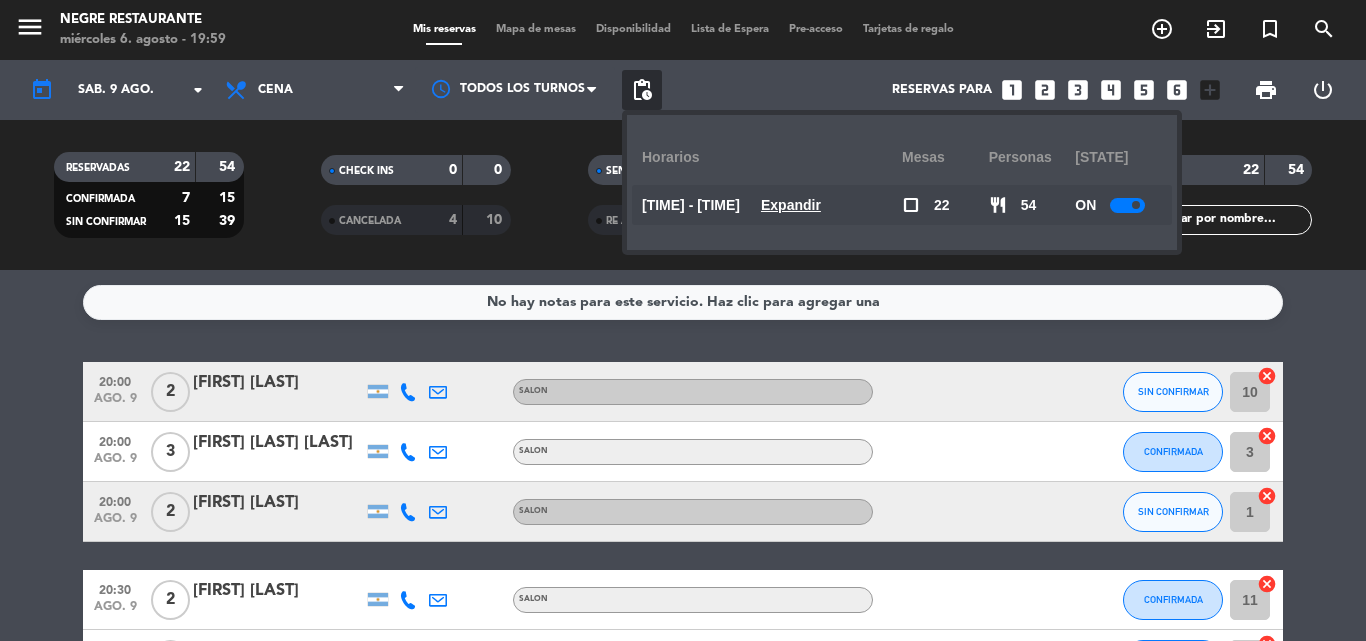 click on "Expandir" 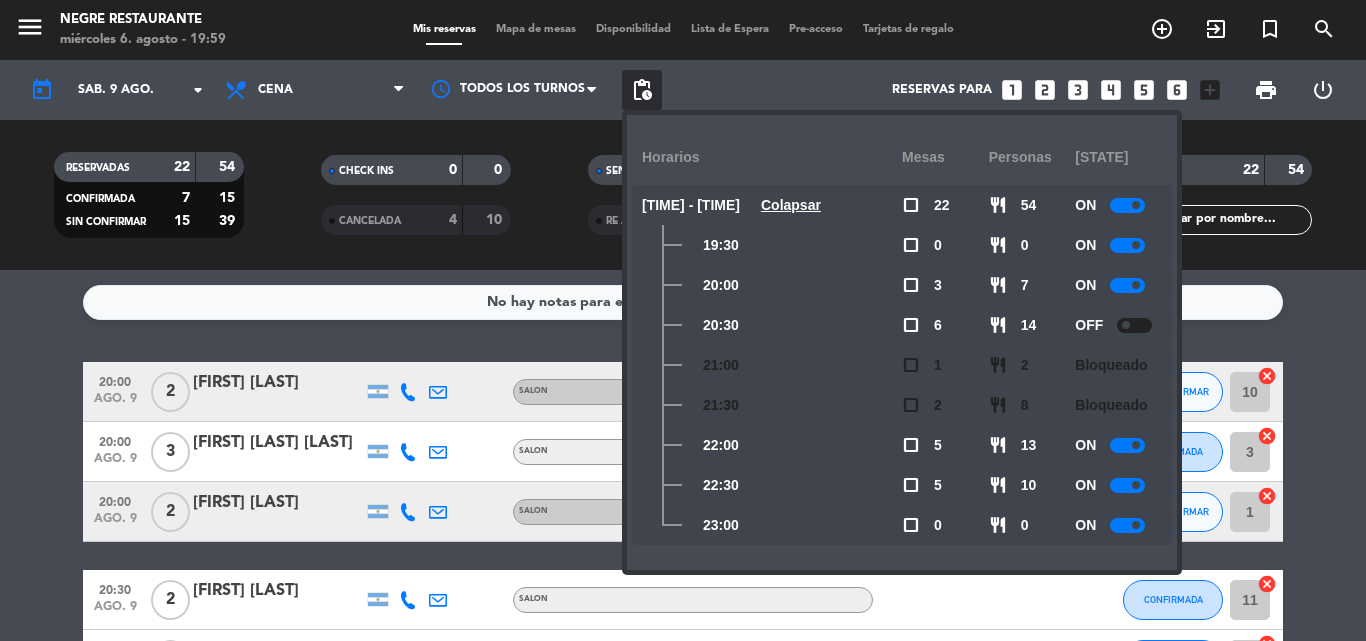 click 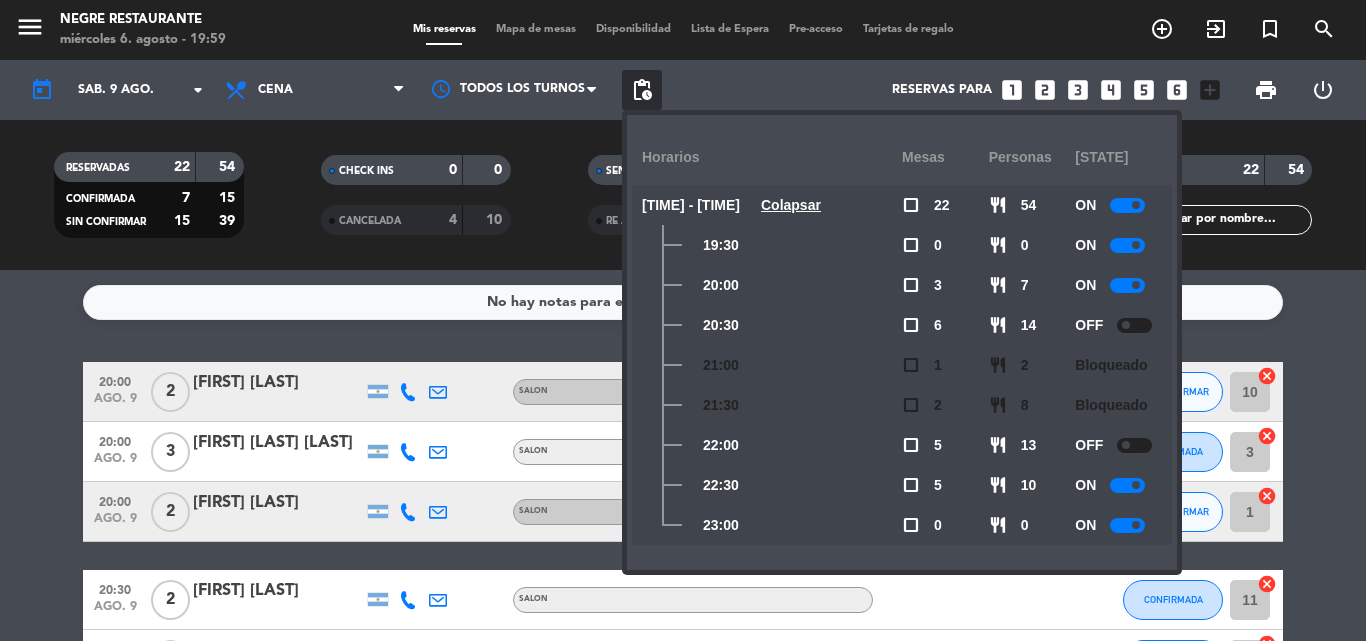 click on "RESERVADAS   [NUMBER]   [NUMBER]   CONFIRMADA   [NUMBER]   [NUMBER]   SIN CONFIRMAR   [NUMBER]   [NUMBER]" 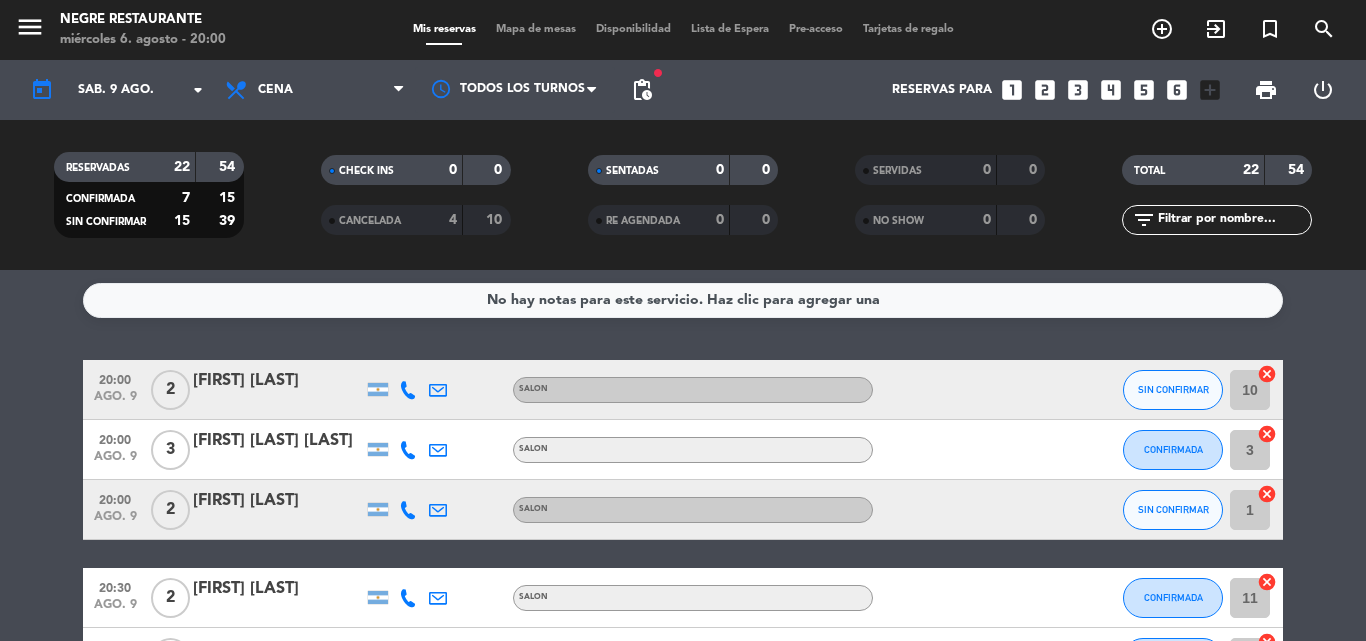 scroll, scrollTop: 0, scrollLeft: 0, axis: both 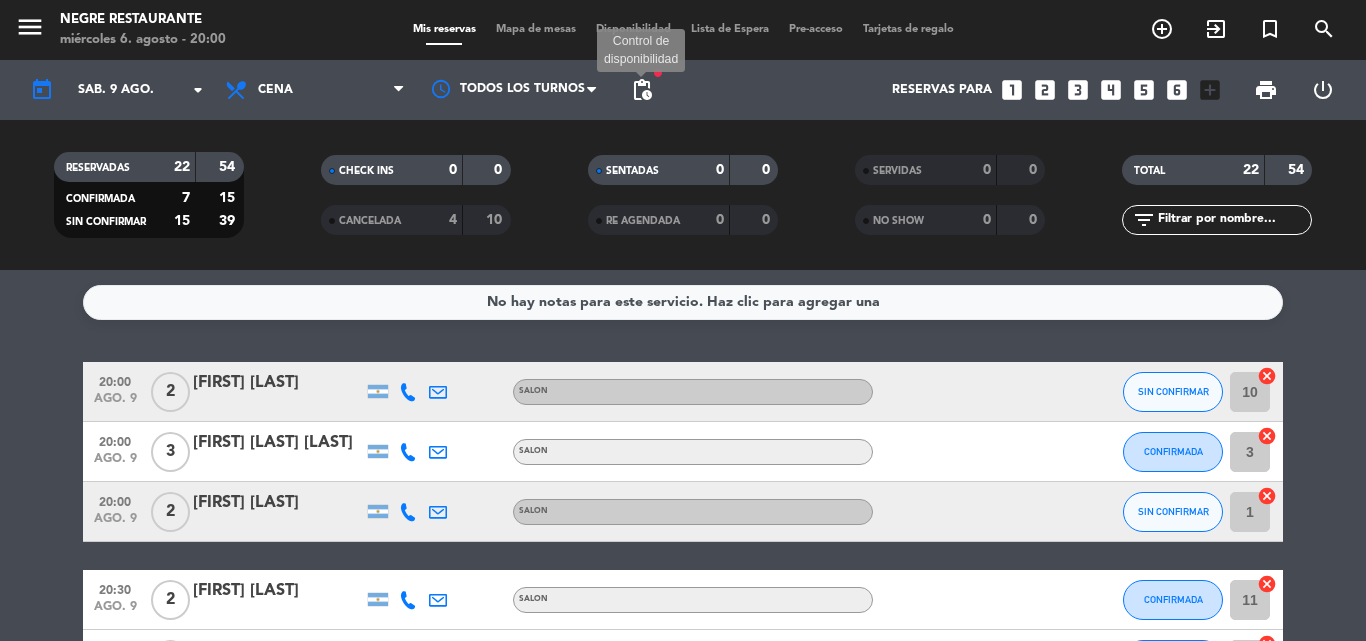 click on "pending_actions" 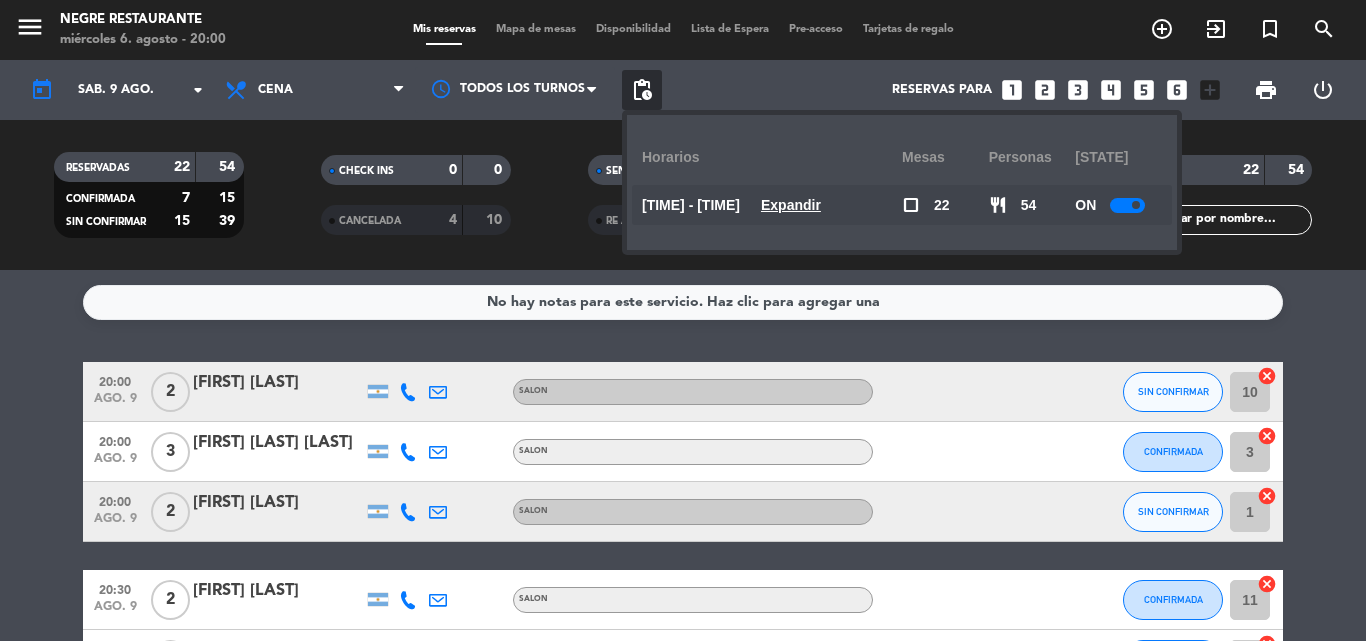 click on "Expandir" 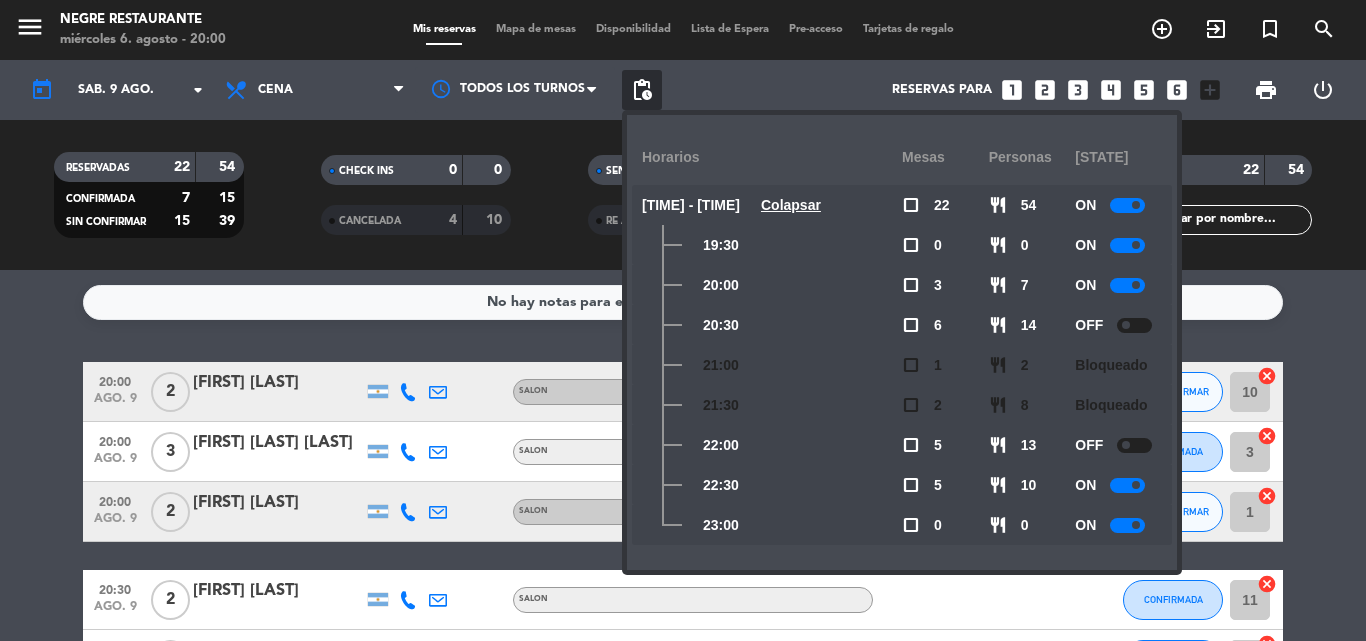 click on "No hay notas para este servicio. Haz clic para agregar una" 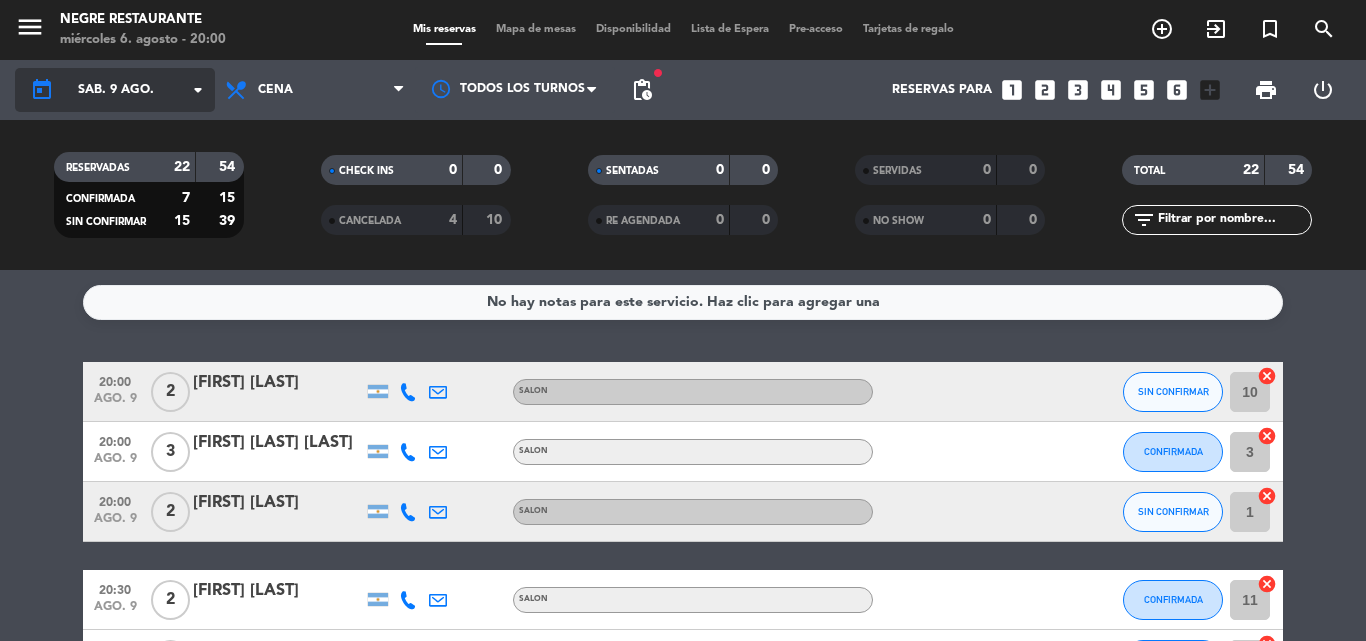 click on "arrow_drop_down" 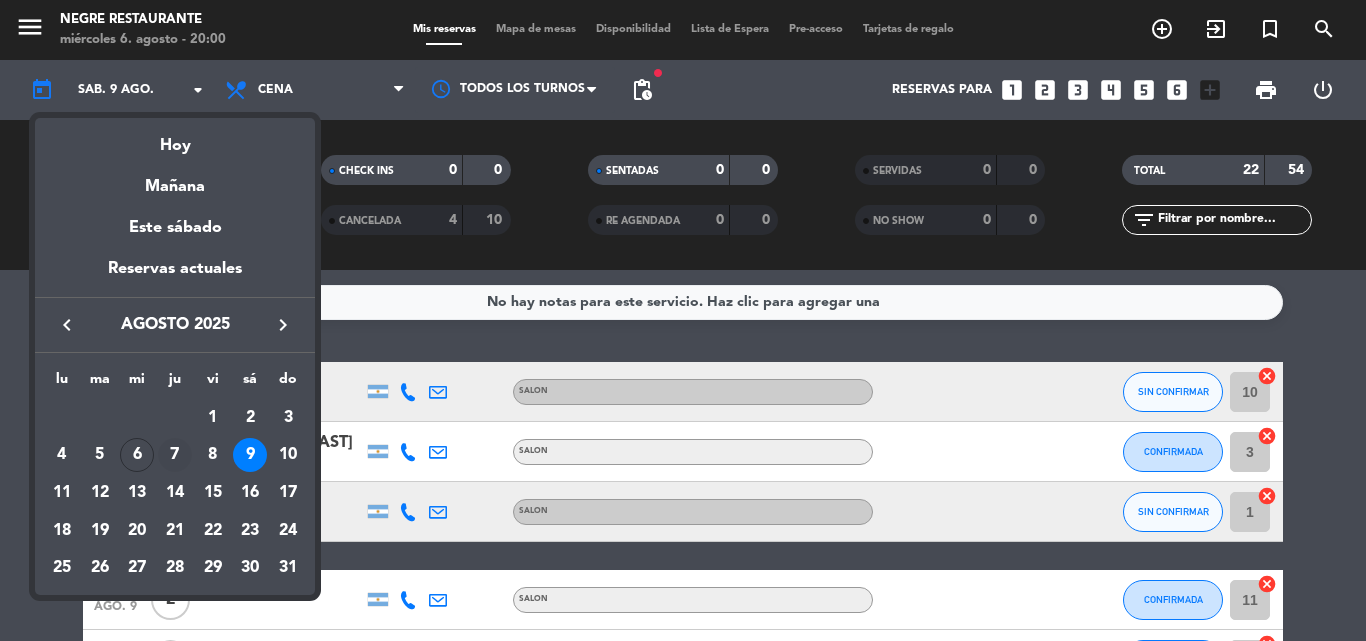 click on "7" at bounding box center (175, 455) 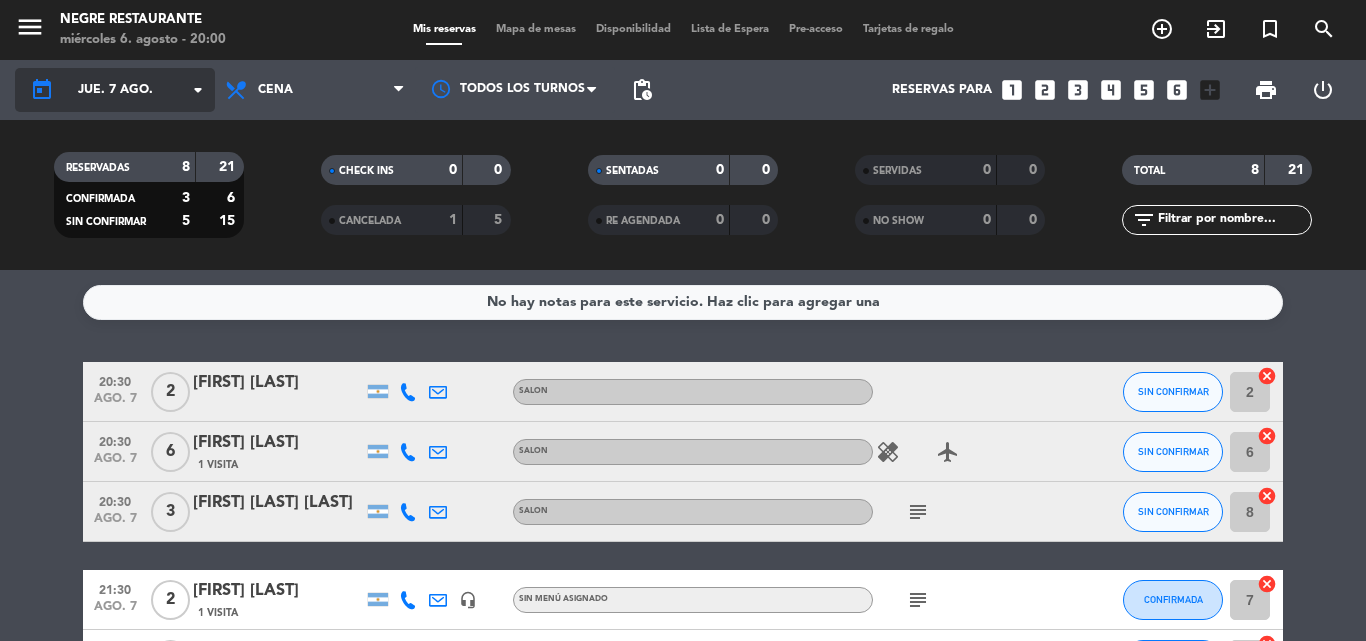 click on "arrow_drop_down" 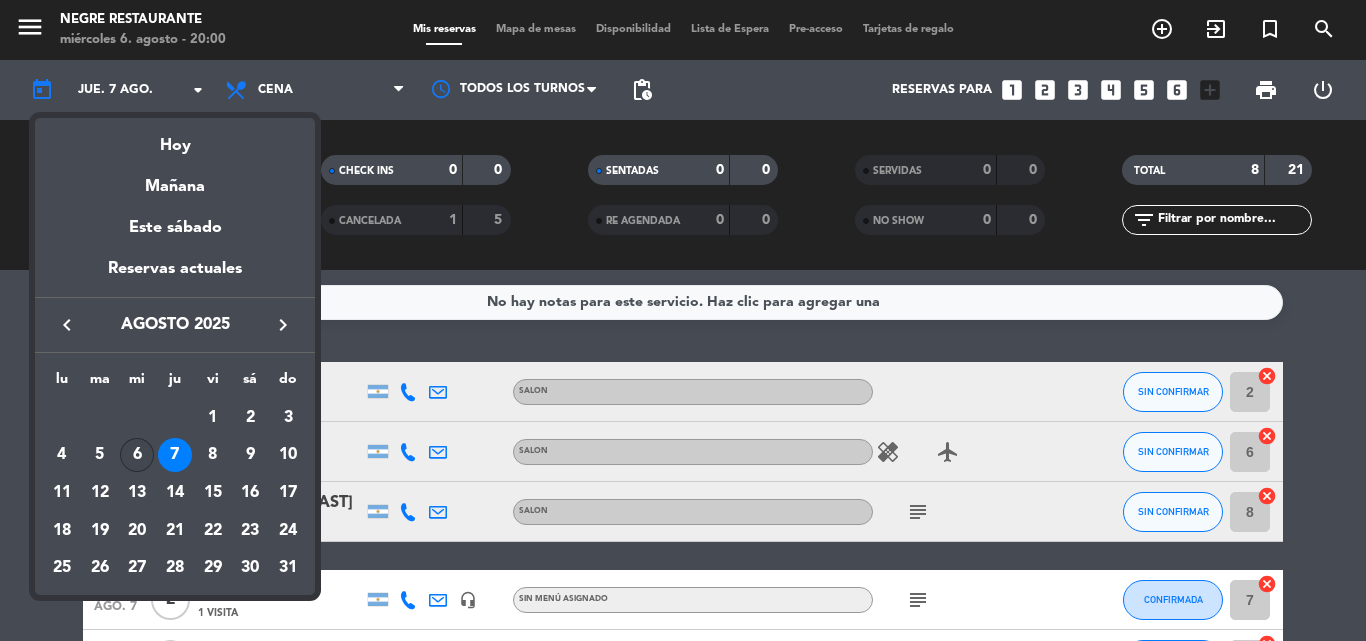 click on "6" at bounding box center (137, 455) 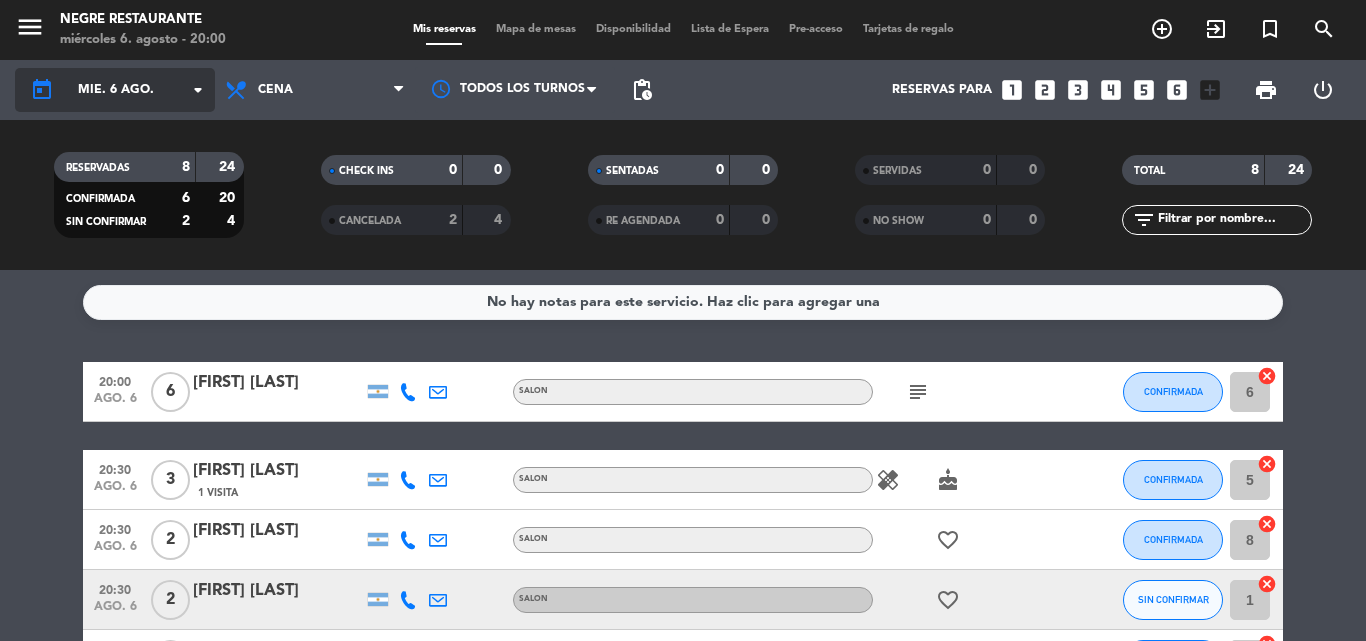 click on "arrow_drop_down" 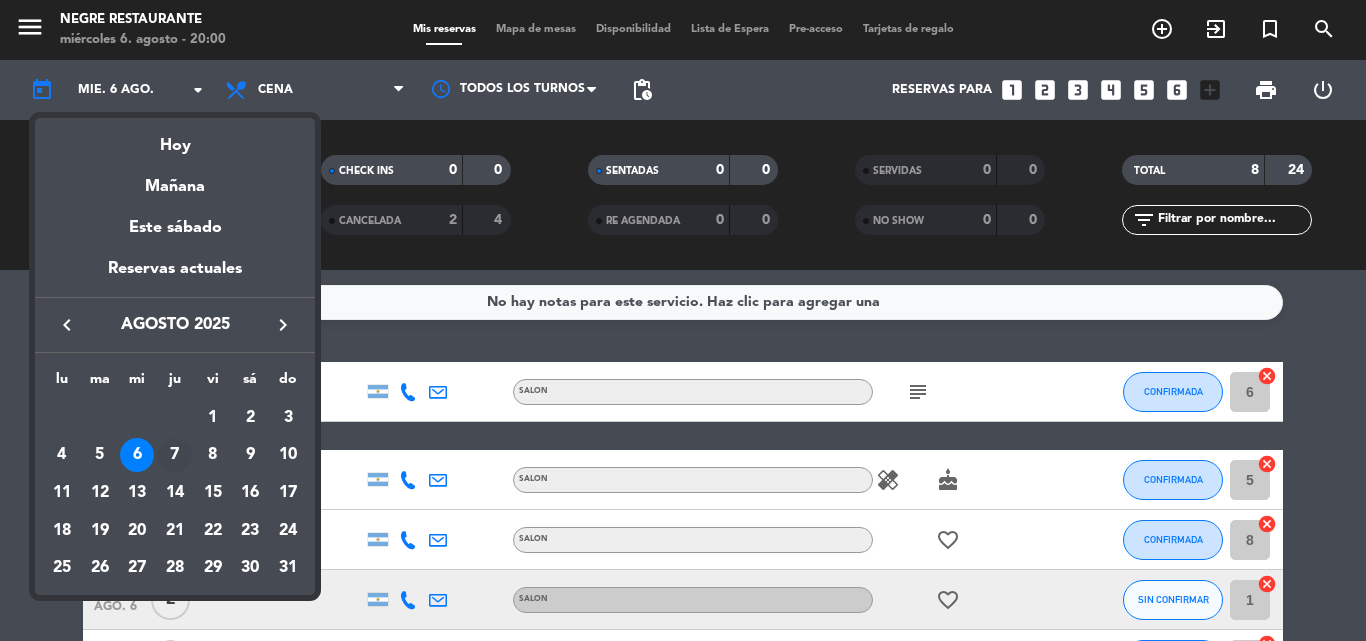 click on "7" at bounding box center [175, 455] 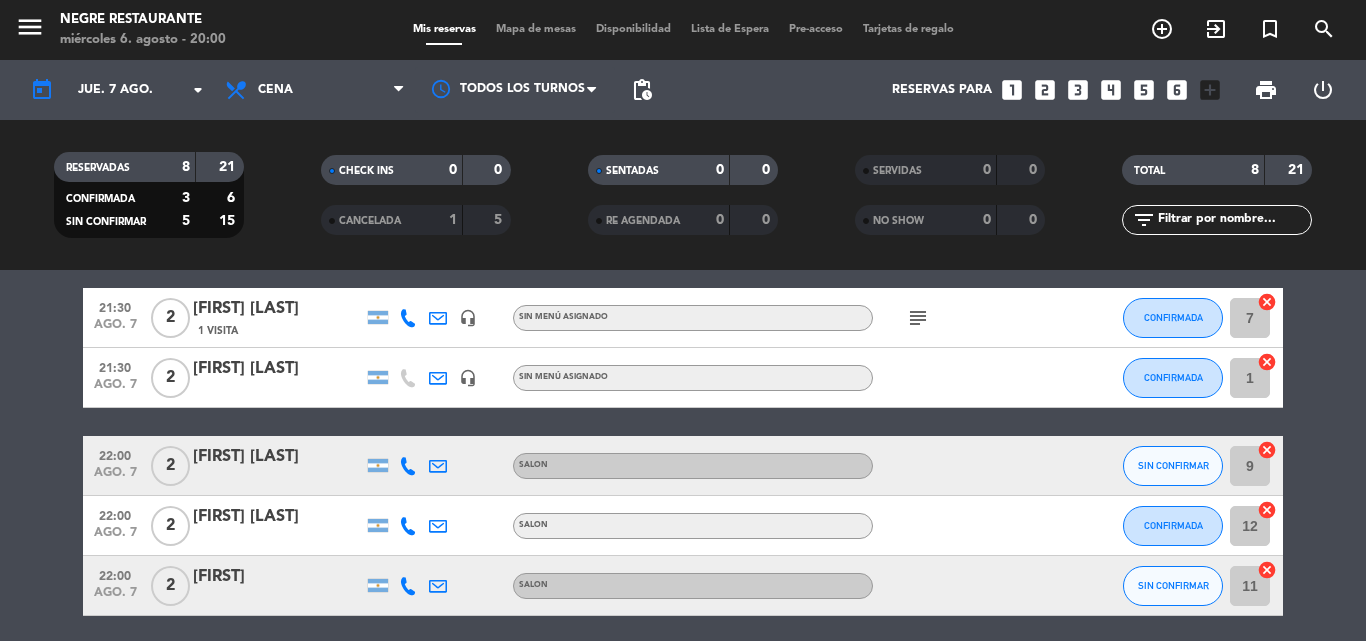 scroll, scrollTop: 300, scrollLeft: 0, axis: vertical 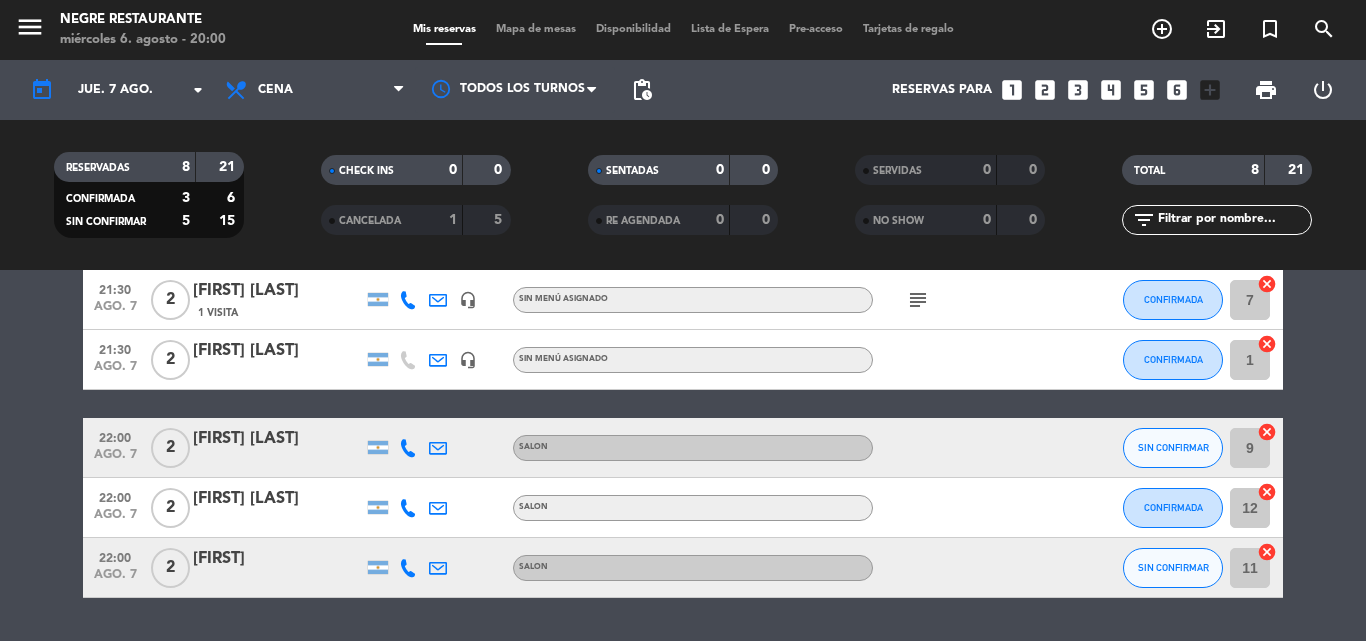 click on "subject" 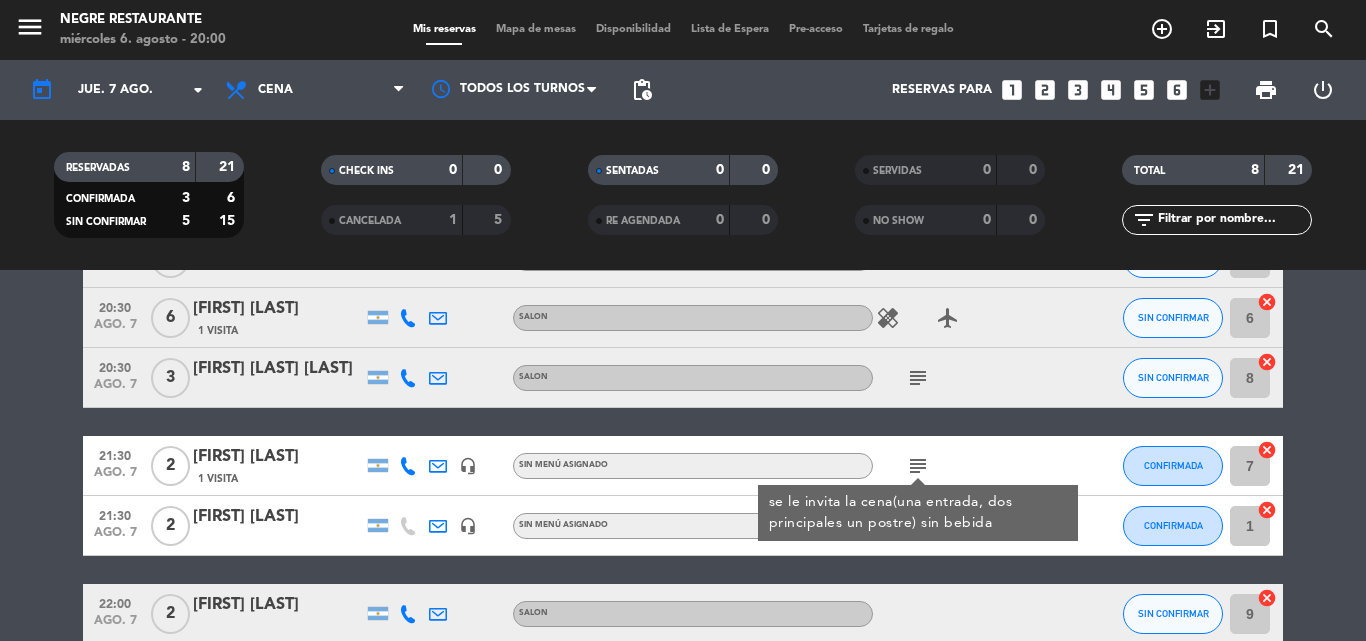scroll, scrollTop: 57, scrollLeft: 0, axis: vertical 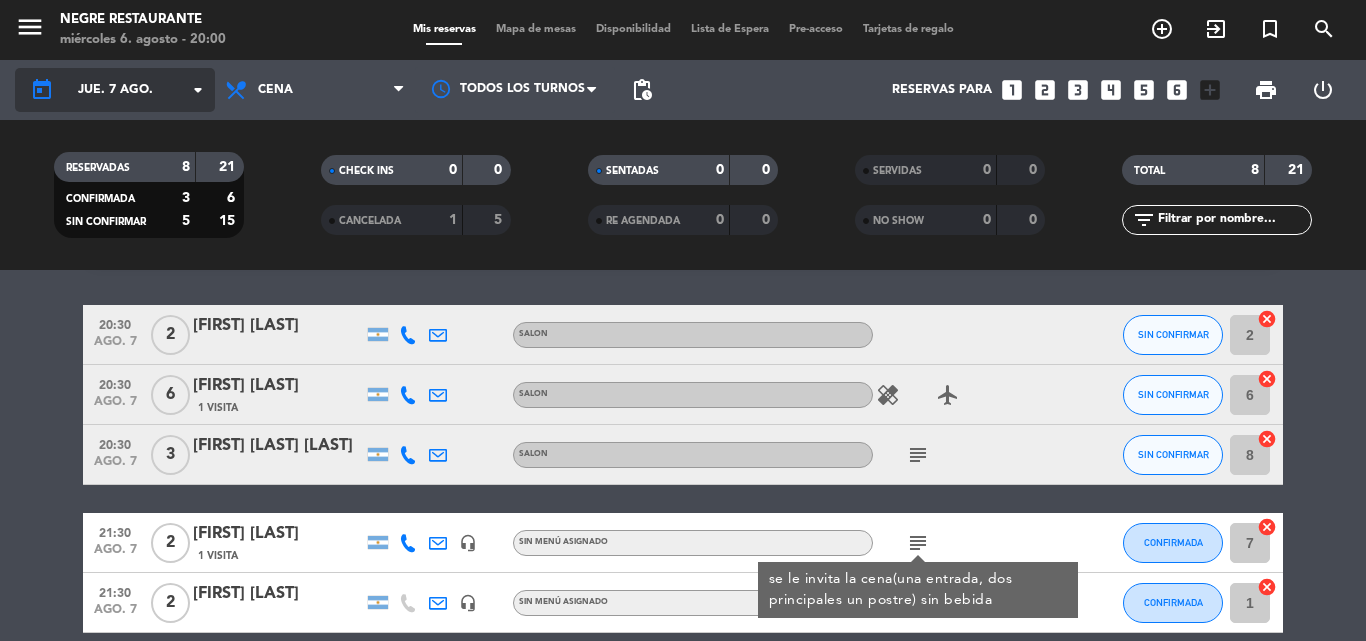 click on "arrow_drop_down" 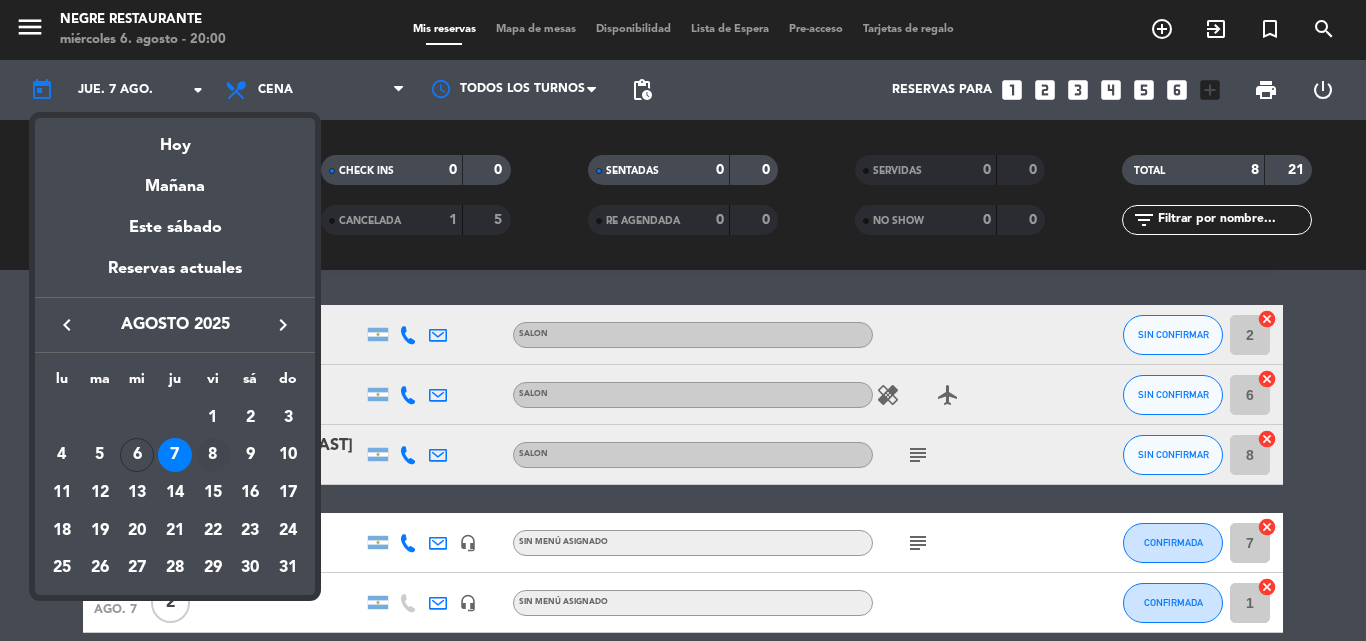 click on "8" at bounding box center [213, 455] 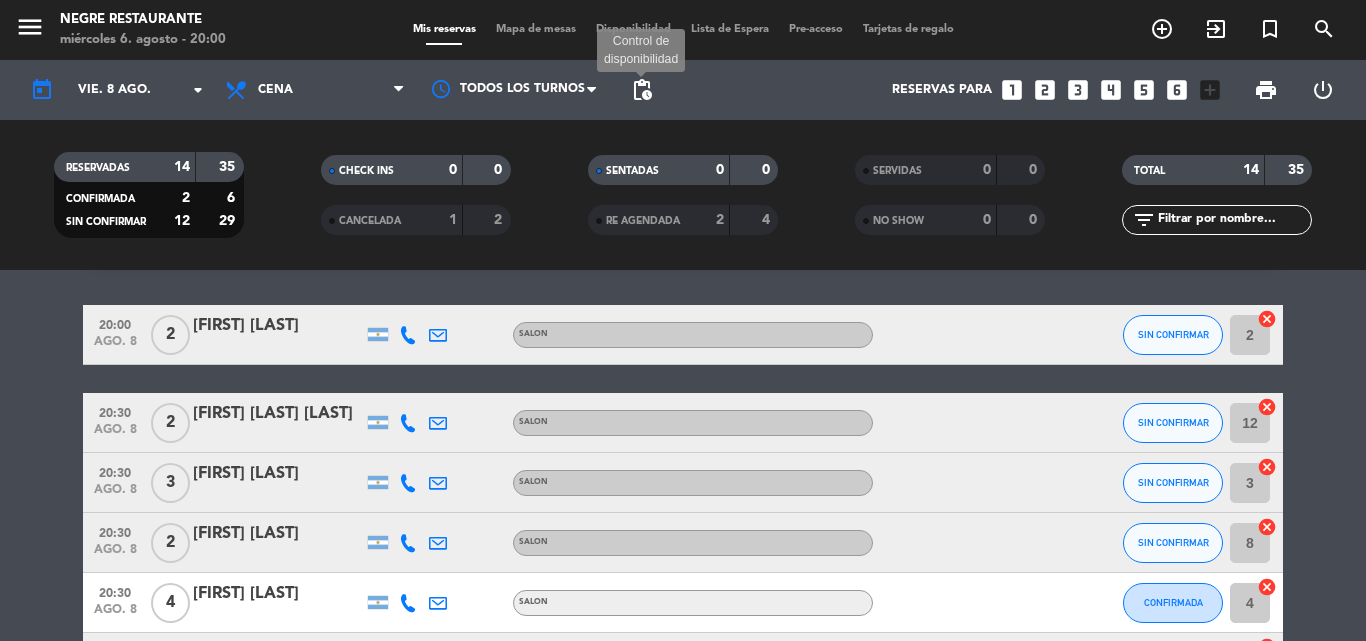 click on "pending_actions" 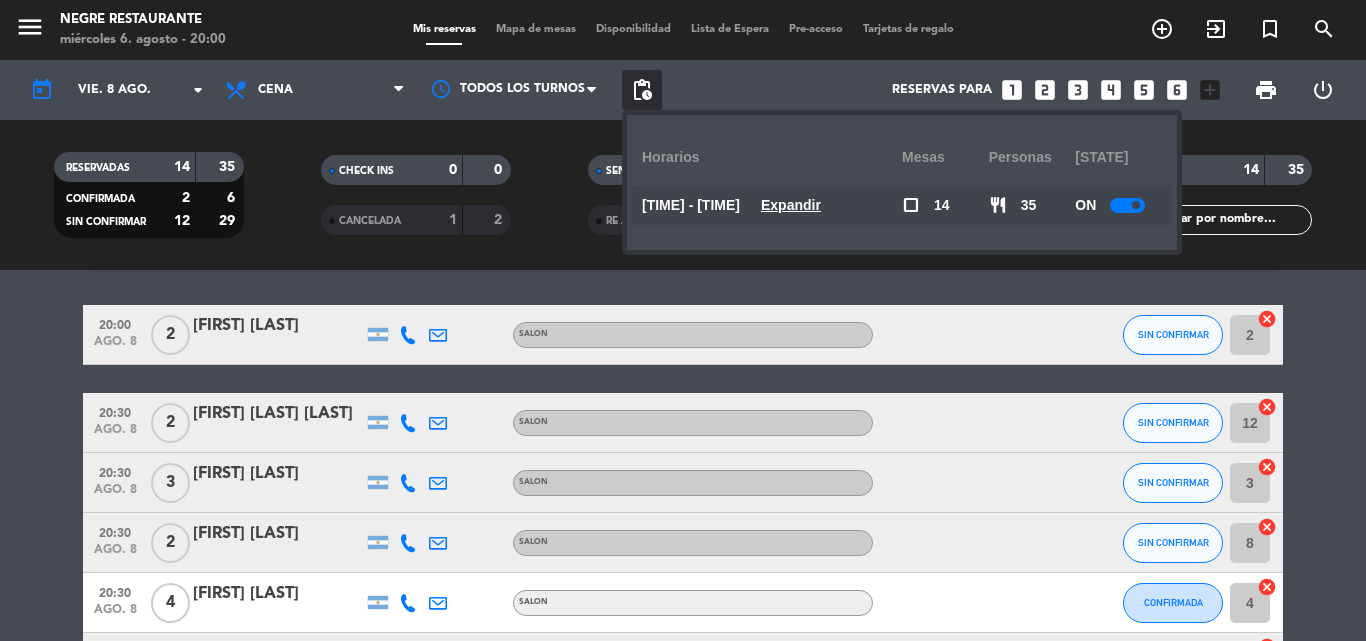 click on "Expandir" 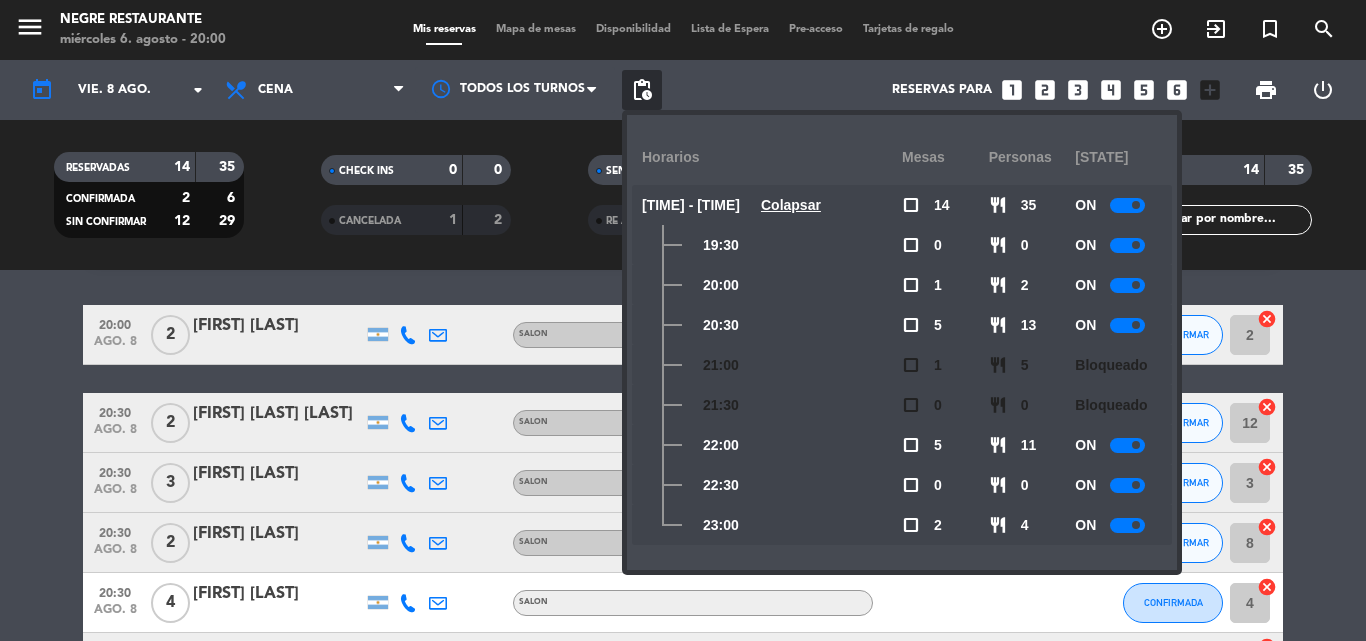 click 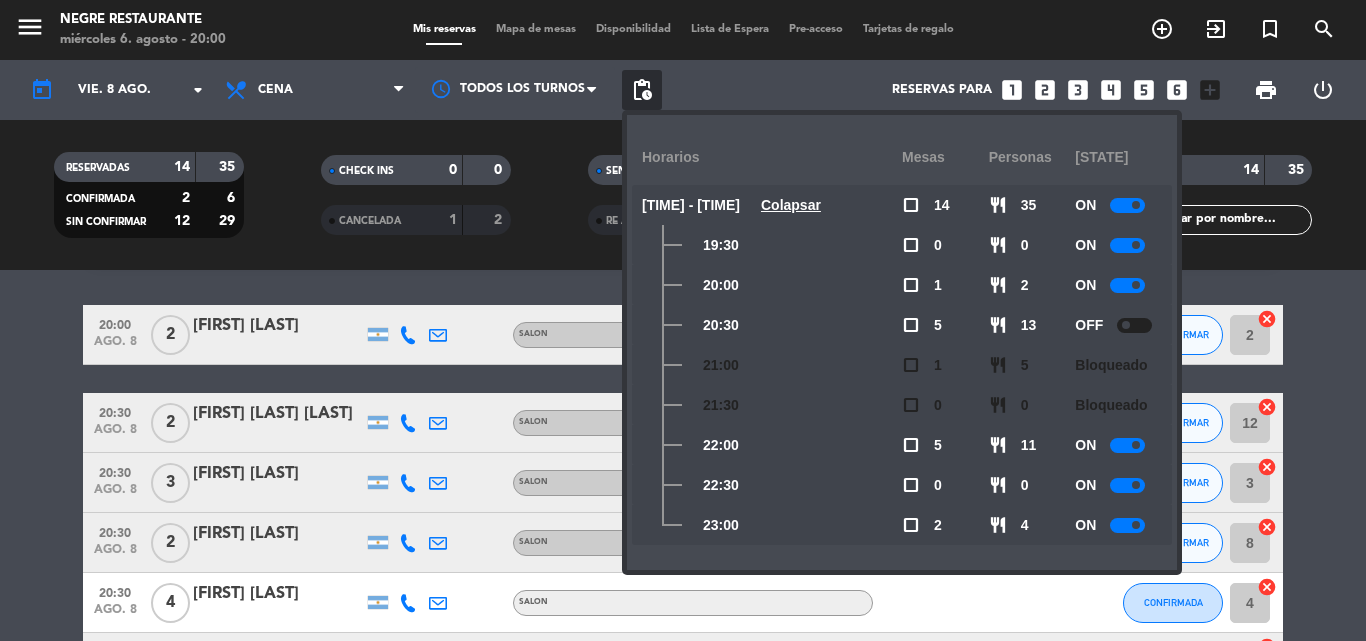 drag, startPoint x: 12, startPoint y: 426, endPoint x: 30, endPoint y: 420, distance: 18.973665 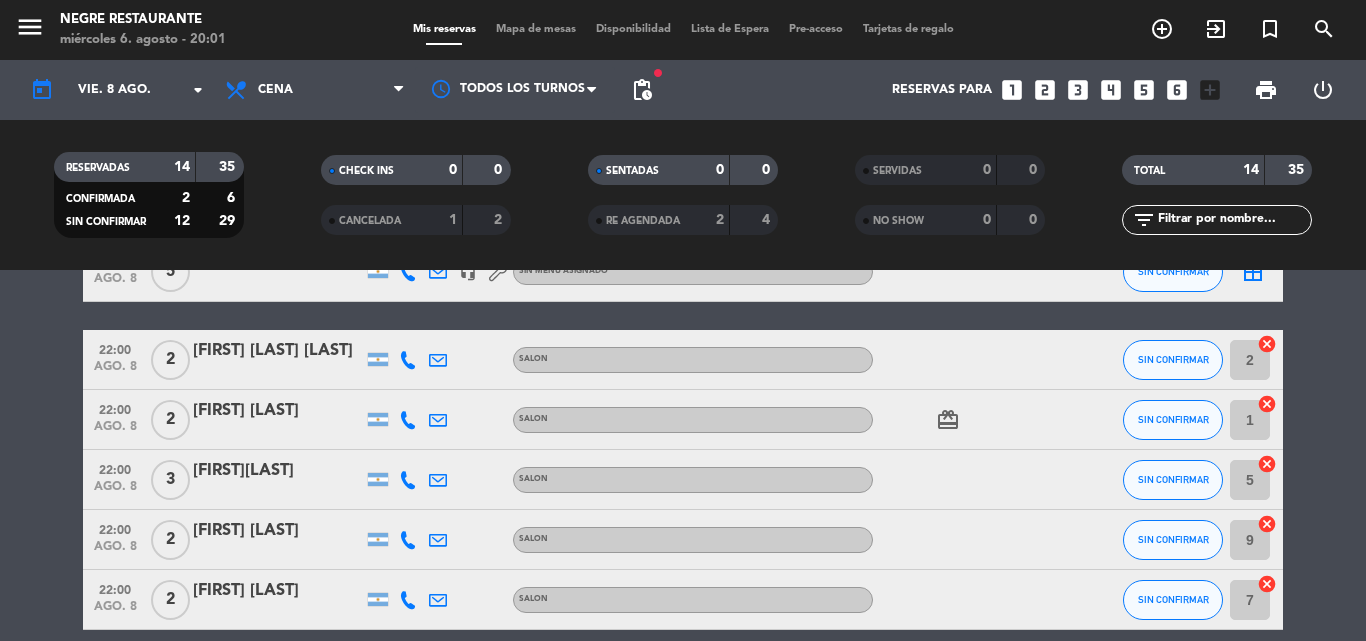scroll, scrollTop: 473, scrollLeft: 0, axis: vertical 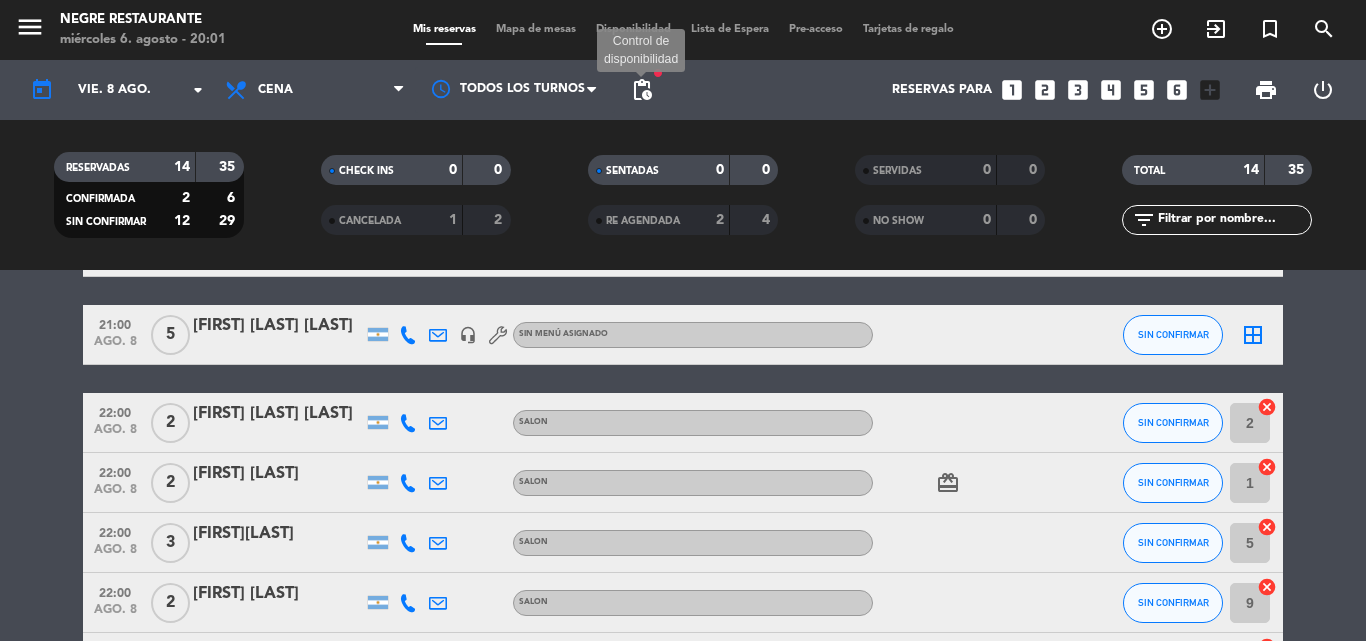 click on "pending_actions" 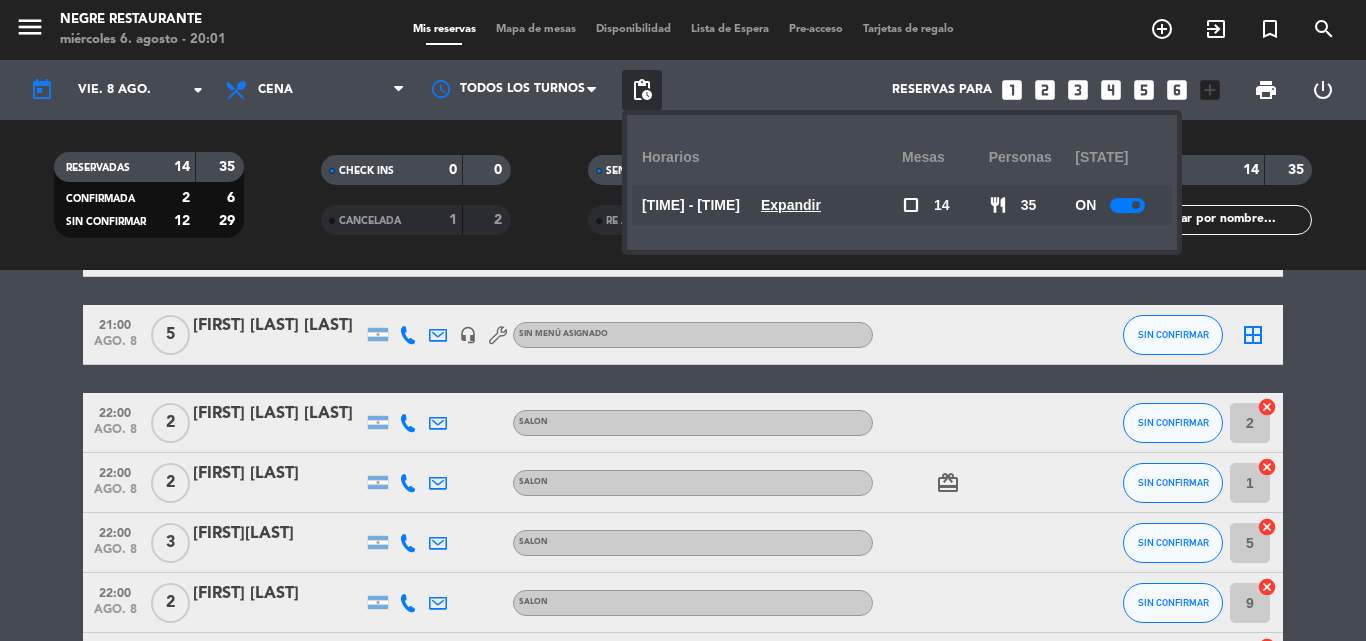 click on "Expandir" 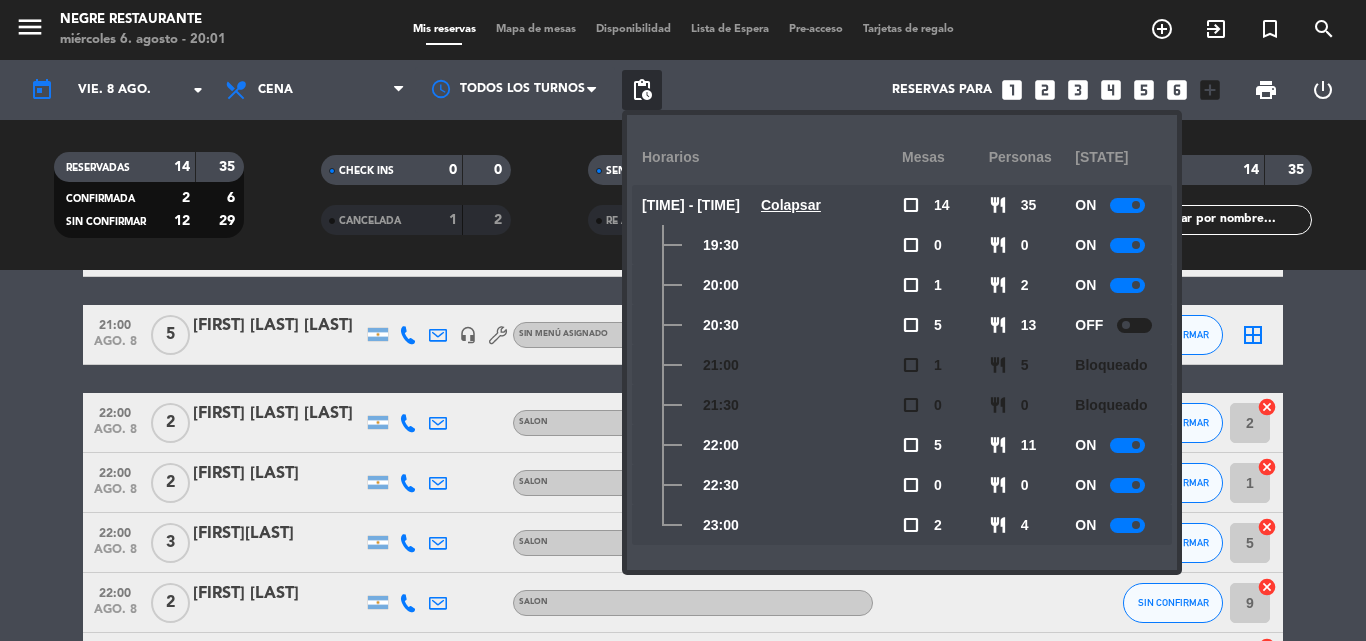 click 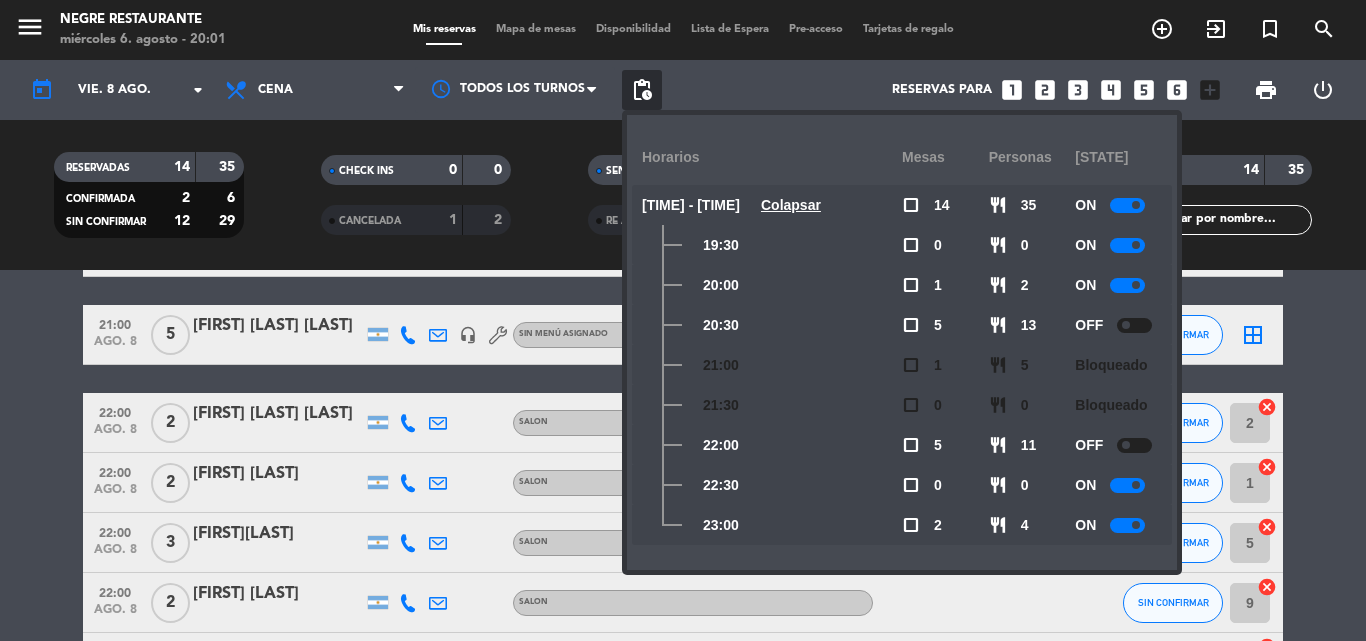 click on "[TIME]   [DATE]   [NUMBER]   [FIRST] [LAST]   SALON SIN CONFIRMAR [NUMBER]  cancel   [TIME]   [DATE]   [NUMBER]   [FIRST] [LAST]   SALON SIN CONFIRMAR [NUMBER]  cancel   [TIME]   [DATE]   [NUMBER]   [FIRST] [LAST]   SALON SIN CONFIRMAR [NUMBER]  cancel   [TIME]   [DATE]   [NUMBER]   [FIRST] [LAST]   SALON SIN CONFIRMAR [NUMBER]  cancel   [TIME]   [DATE]   [NUMBER]   [FIRST] [LAST]   SALON CONFIRMADA [NUMBER]  cancel   [TIME]   [DATE]   [NUMBER]   [FIRST] [LAST]   SALON SIN CONFIRMAR [NUMBER]  cancel   [TIME]   [DATE]   [NUMBER]   [FIRST] [LAST]   headset_mic  Sin menú asignado SIN CONFIRMAR  border_all   [TIME]   [DATE]   [NUMBER]   [FIRST] [LAST]   SALON SIN CONFIRMAR [NUMBER]  cancel   [TIME]   [DATE]   [NUMBER]   [FIRST] [LAST]   SALON  card_giftcard  SIN CONFIRMAR [NUMBER]  cancel   [TIME]   [DATE]   [NUMBER]   [FIRST] [LAST]   SALON SIN CONFIRMAR [NUMBER]  cancel   [TIME]   [DATE]   [NUMBER]   [FIRST] [LAST]   SALON SIN CONFIRMAR [NUMBER]  cancel   [TIME]   [DATE]   [NUMBER]   [FIRST] [LAST]   SALON SIN CONFIRMAR [NUMBER]  cancel   [TIME]   [DATE]   [NUMBER]   [FIRST] [LAST]   SALON SIN CONFIRMAR [NUMBER]  cancel   [TIME]   [DATE]   [NUMBER]   [FIRST] [LAST]   SALON CONFIRMADA [NUMBER]  cancel   [TIME]   [DATE]   [NUMBER]   [FIRST] [LAST]   SALON [NUMBER]" 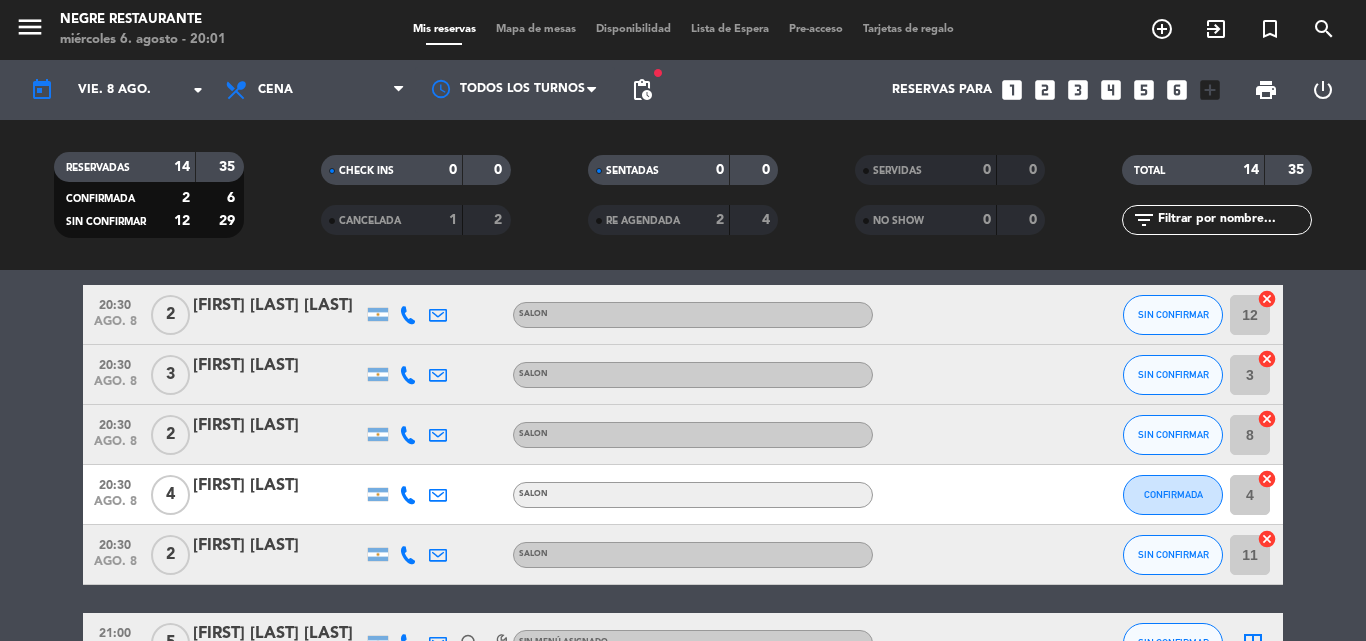 scroll, scrollTop: 200, scrollLeft: 0, axis: vertical 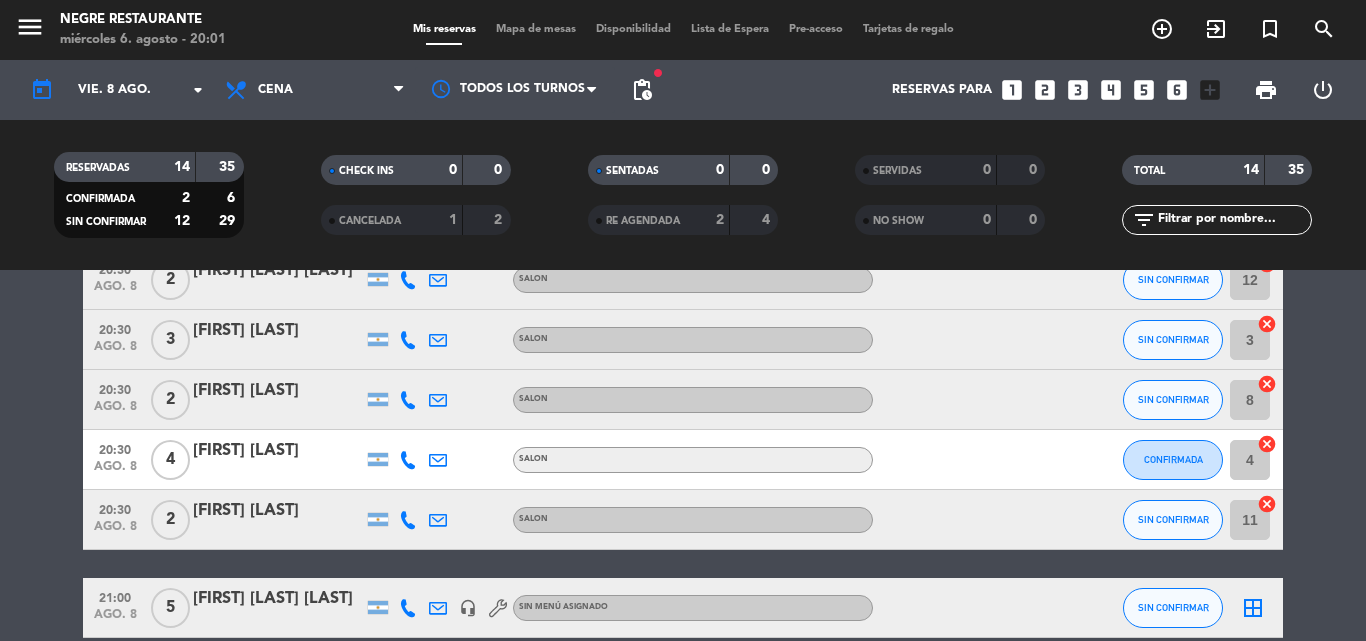 click on "pending_actions" 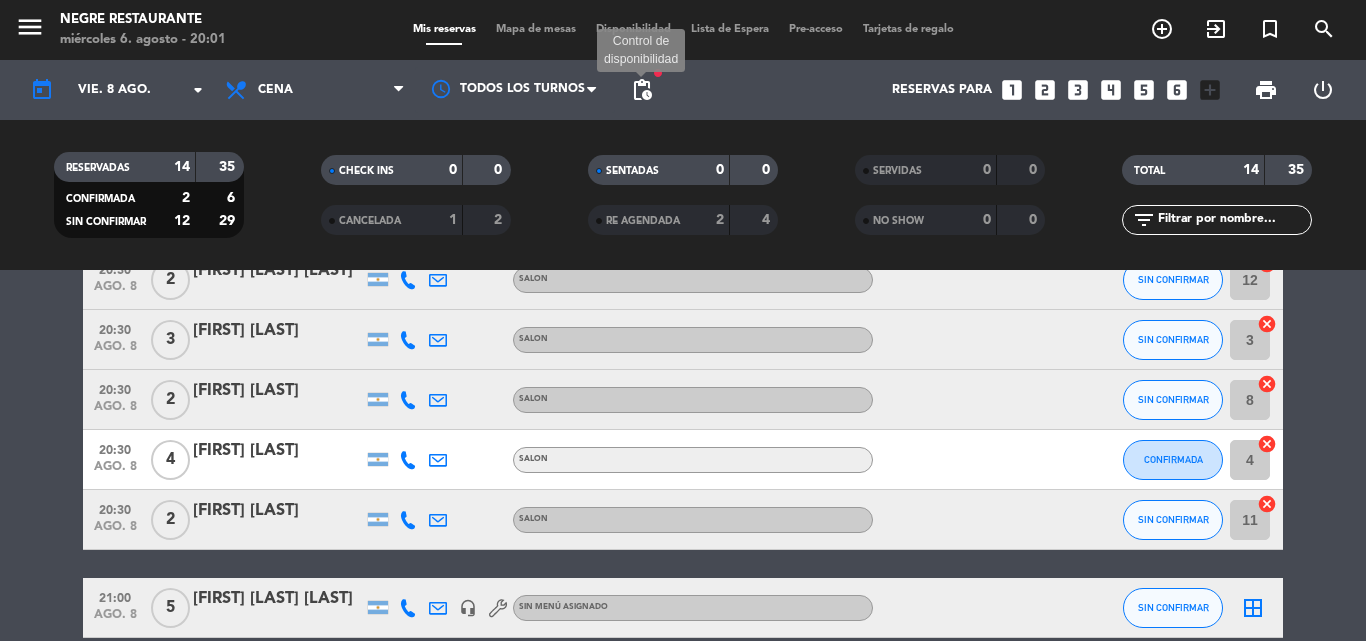 click on "pending_actions" 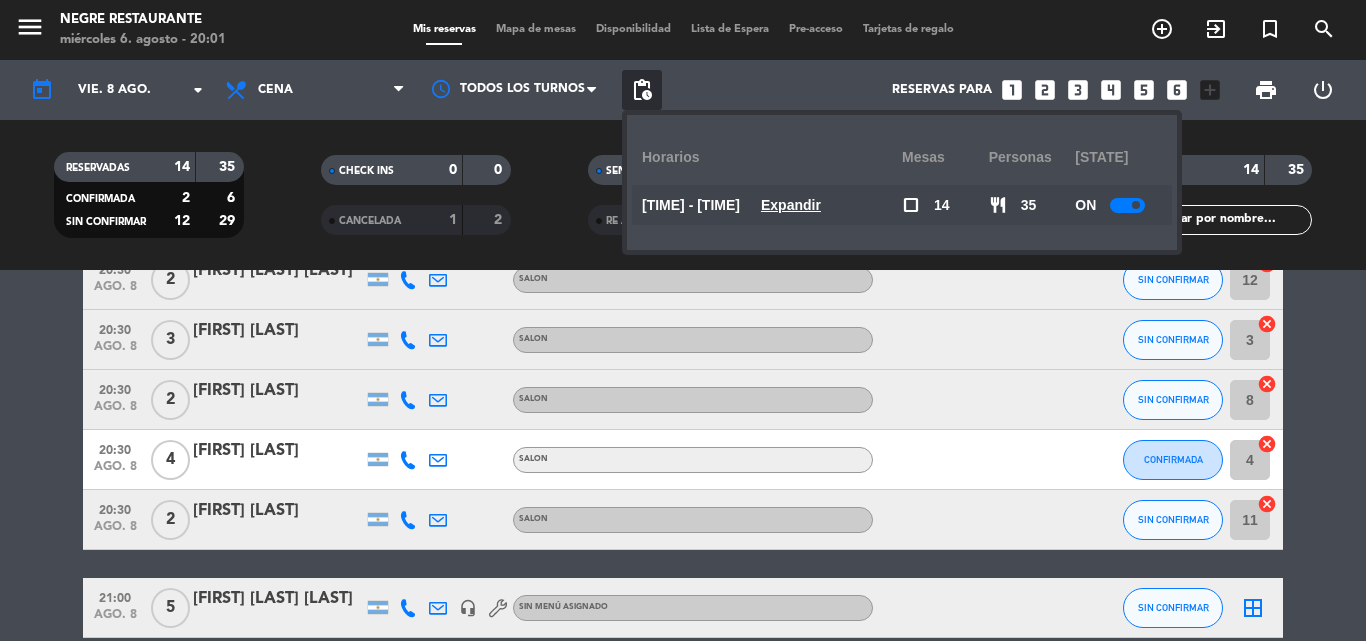 click on "Expandir" 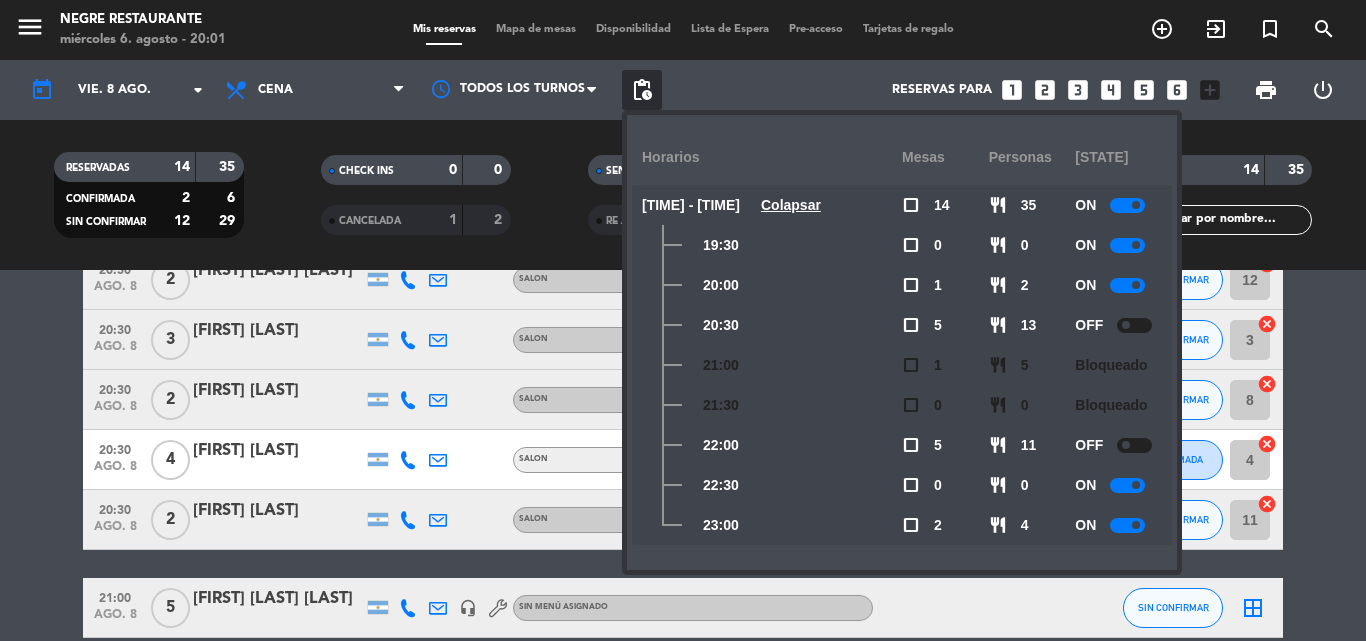 click on "[TIME]   [DATE]   [NUMBER]   [FIRST] [LAST]   SALON SIN CONFIRMAR [NUMBER]  cancel   [TIME]   [DATE]   [NUMBER]   [FIRST] [LAST]   SALON SIN CONFIRMAR [NUMBER]  cancel   [TIME]   [DATE]   [NUMBER]   [FIRST] [LAST]   SALON SIN CONFIRMAR [NUMBER]  cancel   [TIME]   [DATE]   [NUMBER]   [FIRST] [LAST]   SALON SIN CONFIRMAR [NUMBER]  cancel   [TIME]   [DATE]   [NUMBER]   [FIRST] [LAST]   SALON CONFIRMADA [NUMBER]  cancel   [TIME]   [DATE]   [NUMBER]   [FIRST] [LAST]   SALON SIN CONFIRMAR [NUMBER]  cancel   [TIME]   [DATE]   [NUMBER]   [FIRST] [LAST]   headset_mic  Sin menú asignado SIN CONFIRMAR  border_all   [TIME]   [DATE]   [NUMBER]   [FIRST] [LAST]   SALON SIN CONFIRMAR [NUMBER]  cancel   [TIME]   [DATE]   [NUMBER]   [FIRST] [LAST]   SALON  card_giftcard  SIN CONFIRMAR [NUMBER]  cancel   [TIME]   [DATE]   [NUMBER]   [FIRST] [LAST]   SALON SIN CONFIRMAR [NUMBER]  cancel   [TIME]   [DATE]   [NUMBER]   [FIRST] [LAST]   SALON SIN CONFIRMAR [NUMBER]  cancel   [TIME]   [DATE]   [NUMBER]   [FIRST] [LAST]   SALON SIN CONFIRMAR [NUMBER]  cancel   [TIME]   [DATE]   [NUMBER]   [FIRST] [LAST]   SALON SIN CONFIRMAR [NUMBER]  cancel   [TIME]   [DATE]   [NUMBER]   [FIRST] [LAST]   SALON CONFIRMADA [NUMBER]  cancel   [TIME]   [DATE]   [NUMBER]   [FIRST] [LAST]   SALON [NUMBER]" 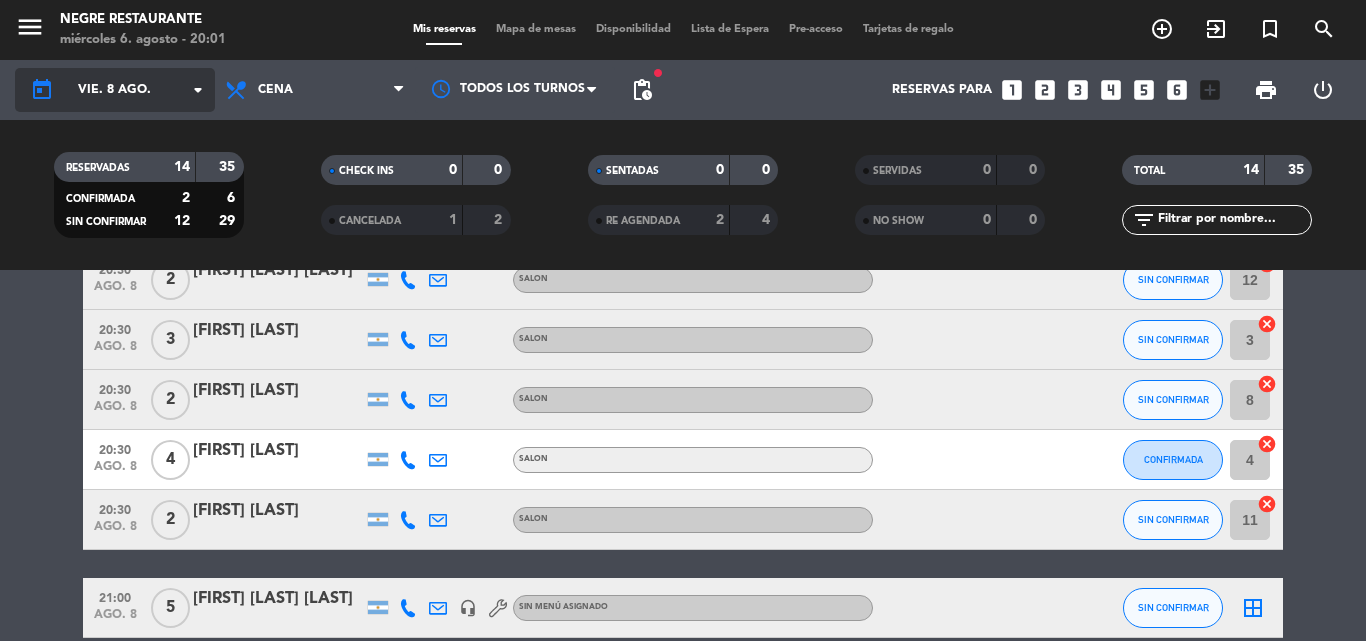 click on "arrow_drop_down" 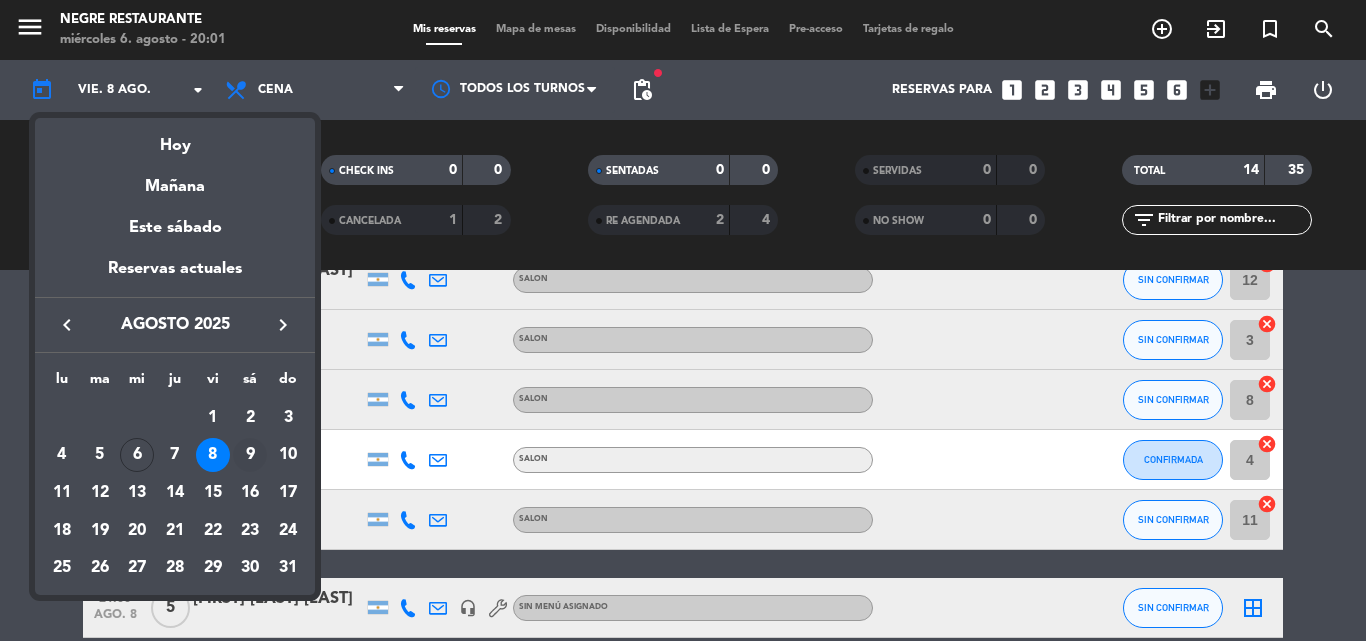 click on "9" at bounding box center [250, 455] 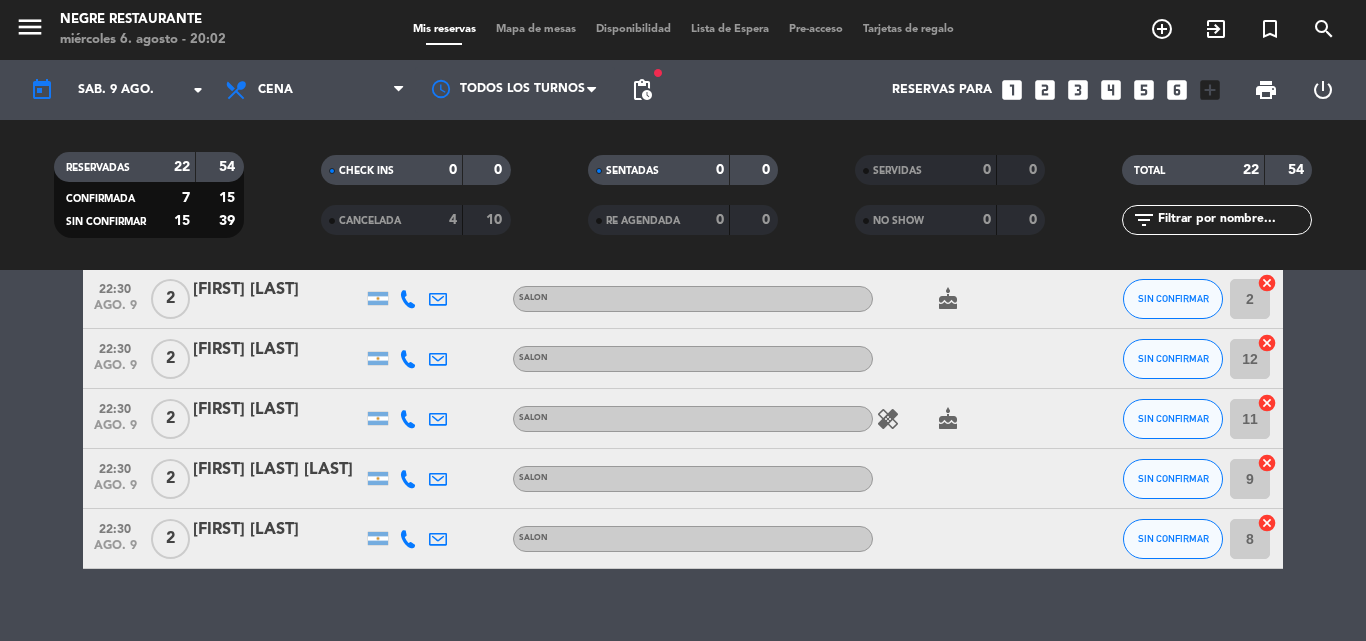 scroll, scrollTop: 1281, scrollLeft: 0, axis: vertical 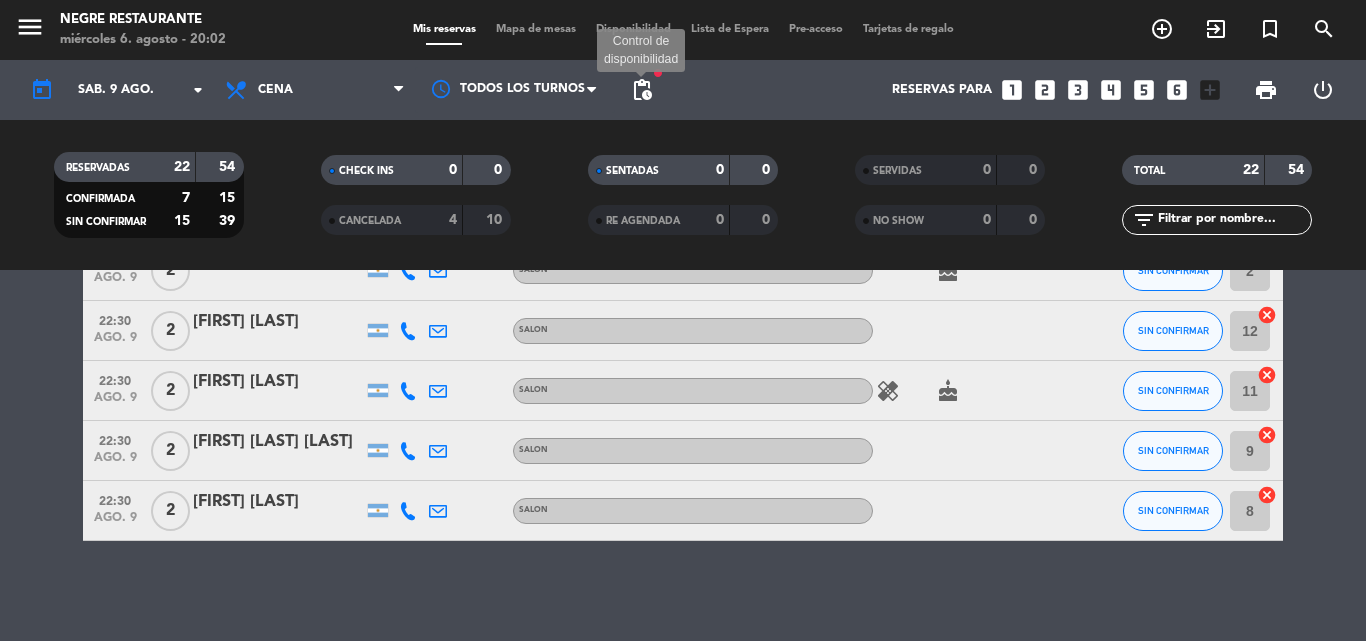 click on "pending_actions" 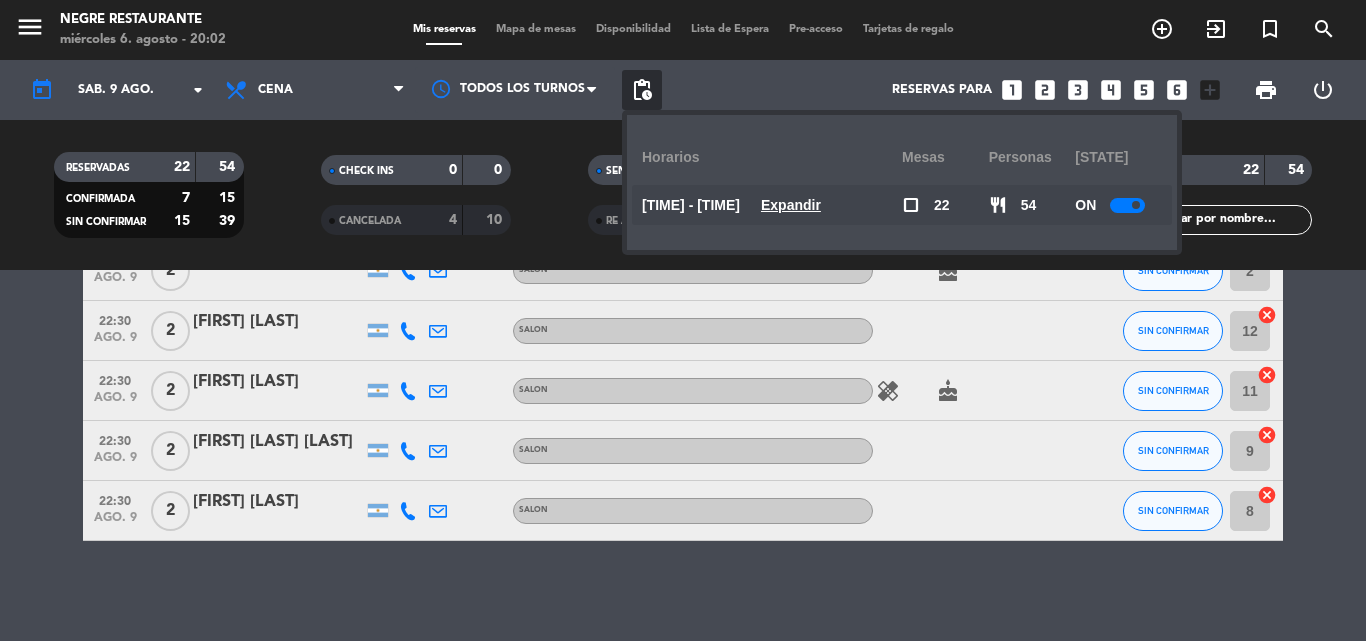 click on "Expandir" 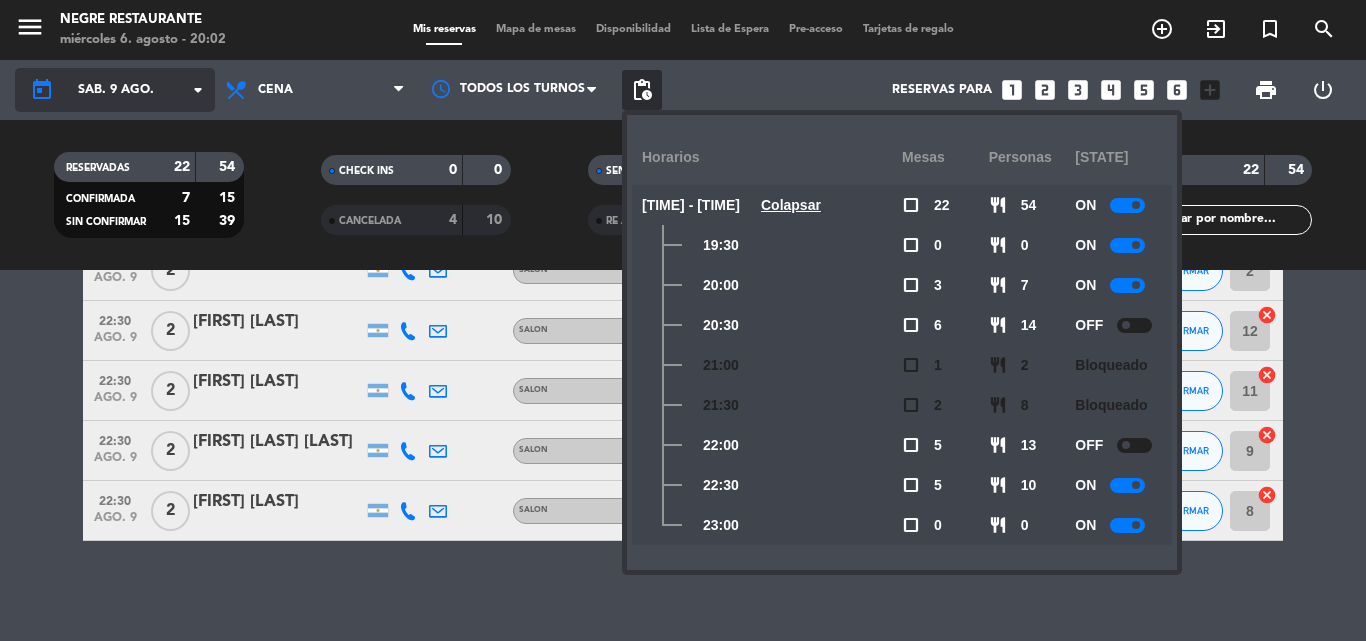 click on "arrow_drop_down" 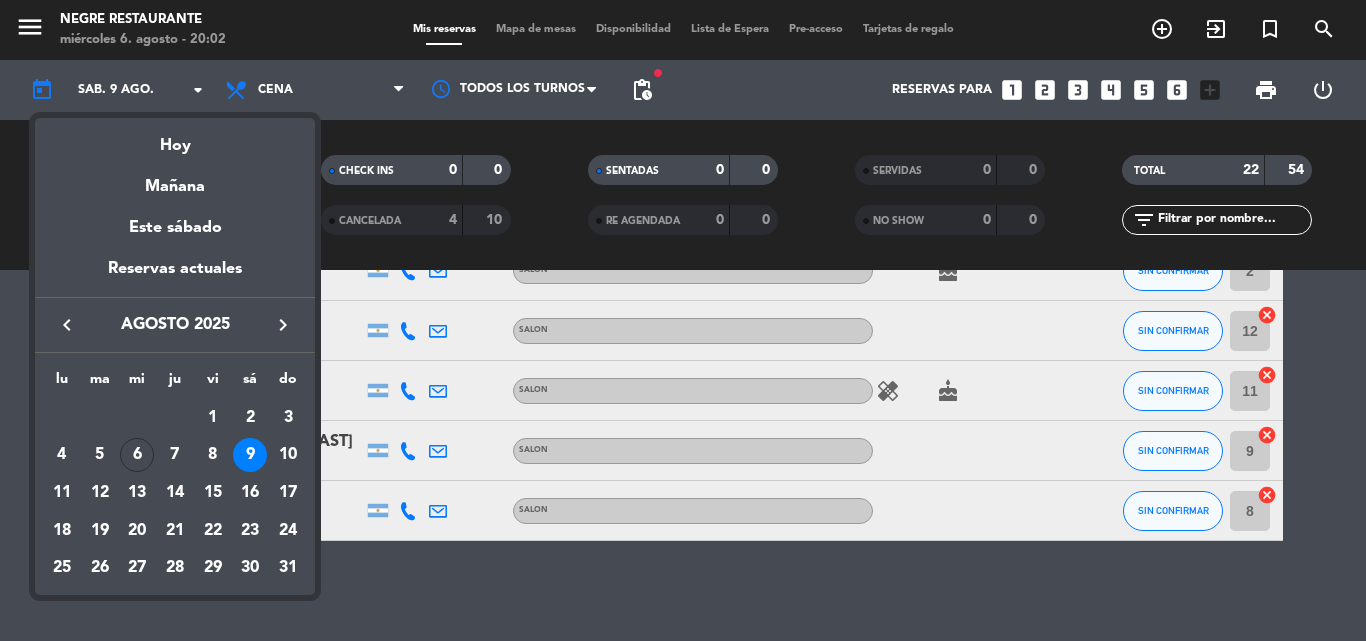 click at bounding box center (683, 320) 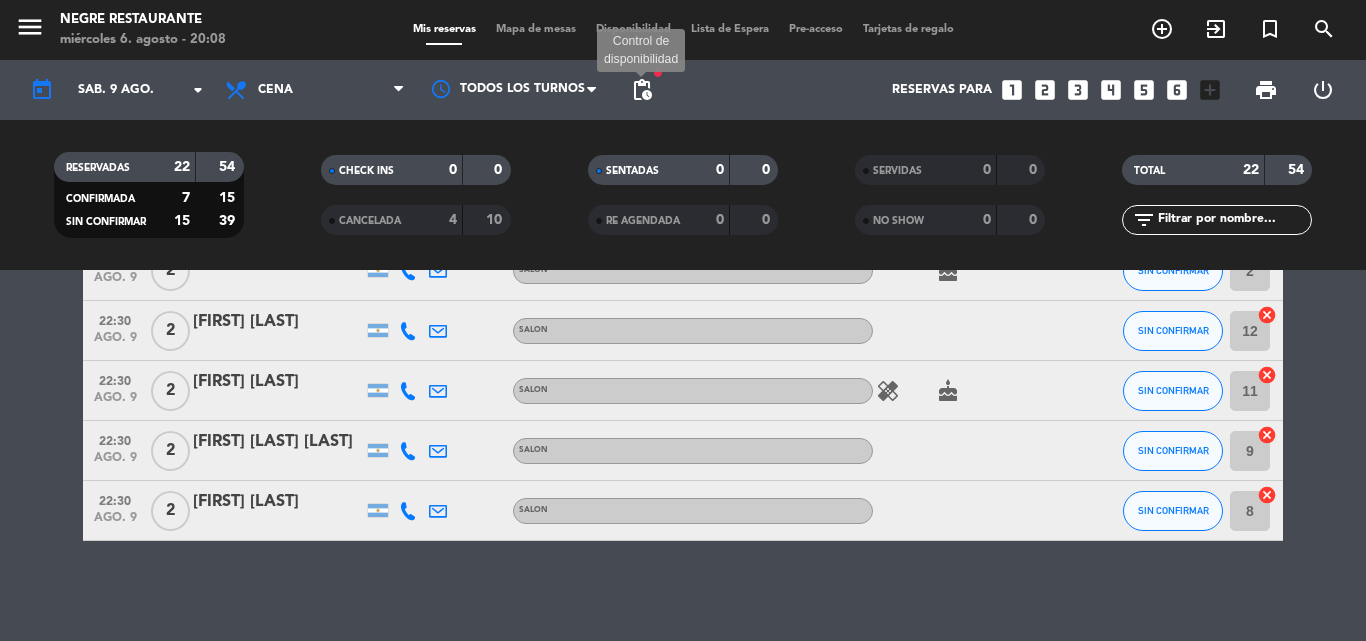 click on "pending_actions" 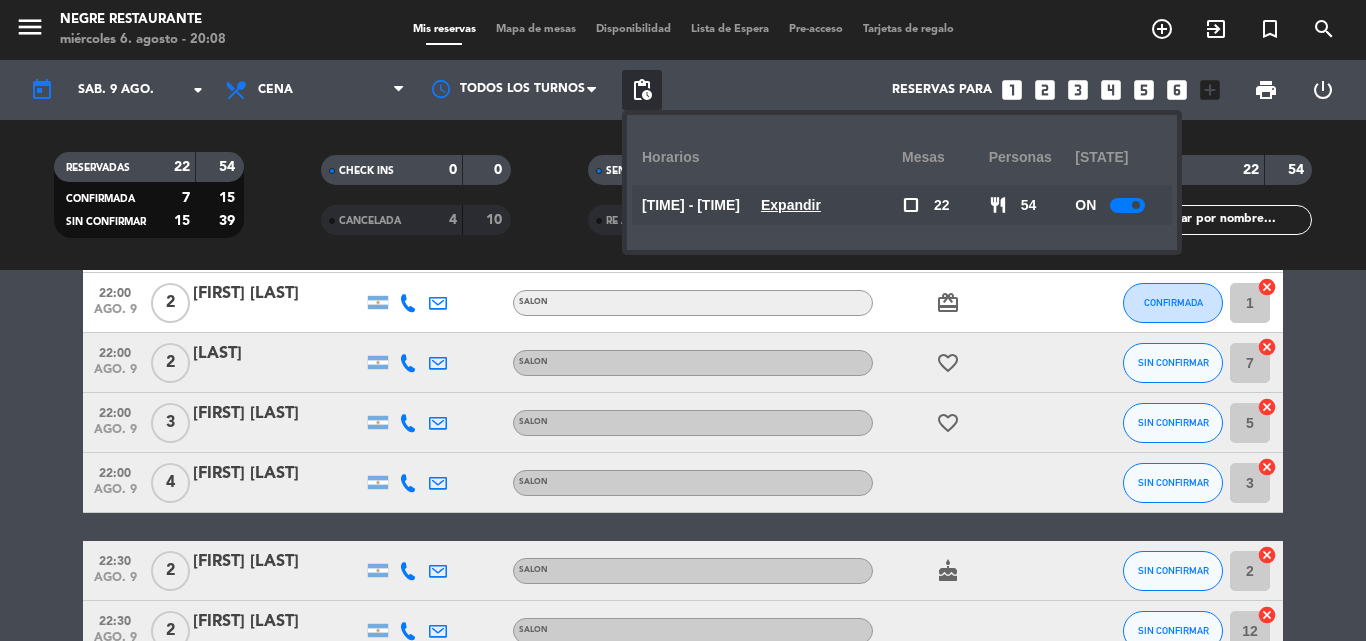 scroll, scrollTop: 881, scrollLeft: 0, axis: vertical 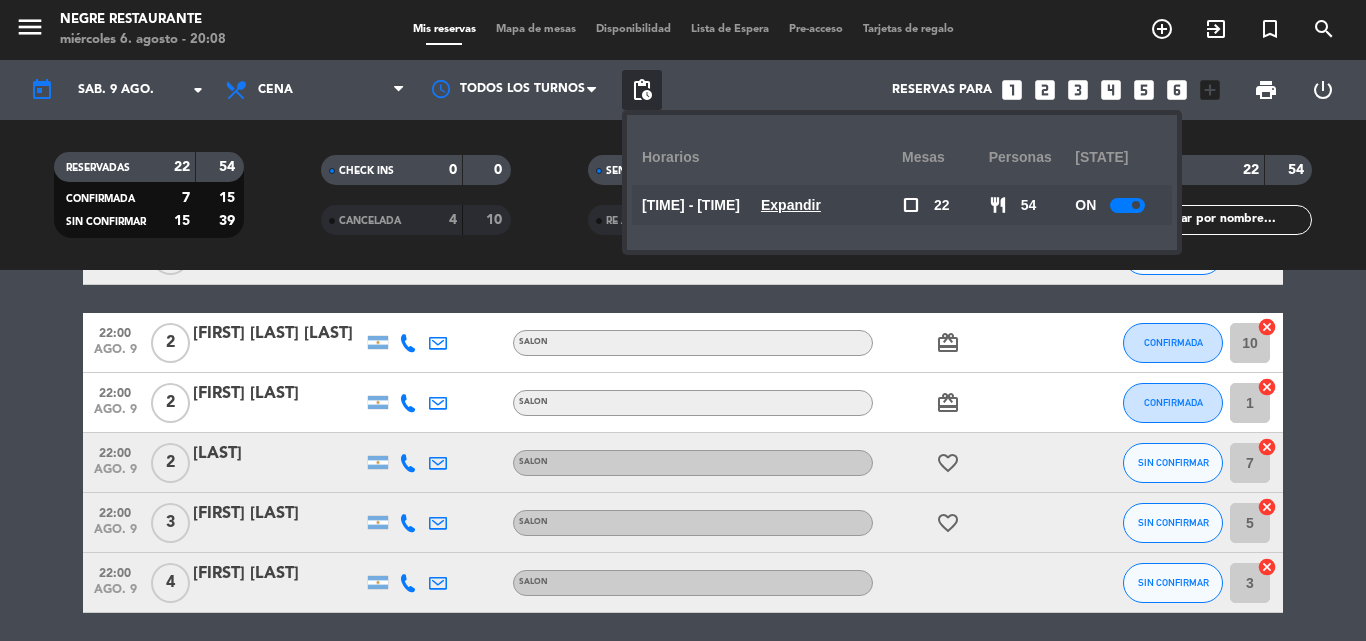 click on "Expandir" 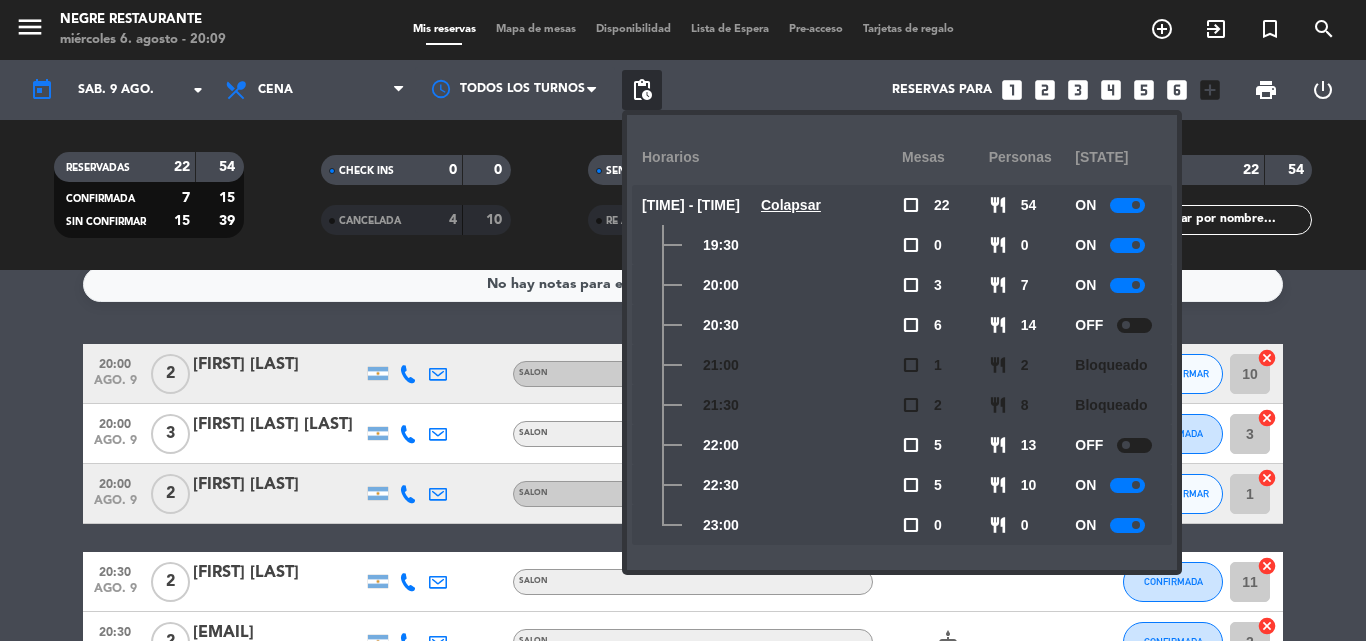 scroll, scrollTop: 0, scrollLeft: 0, axis: both 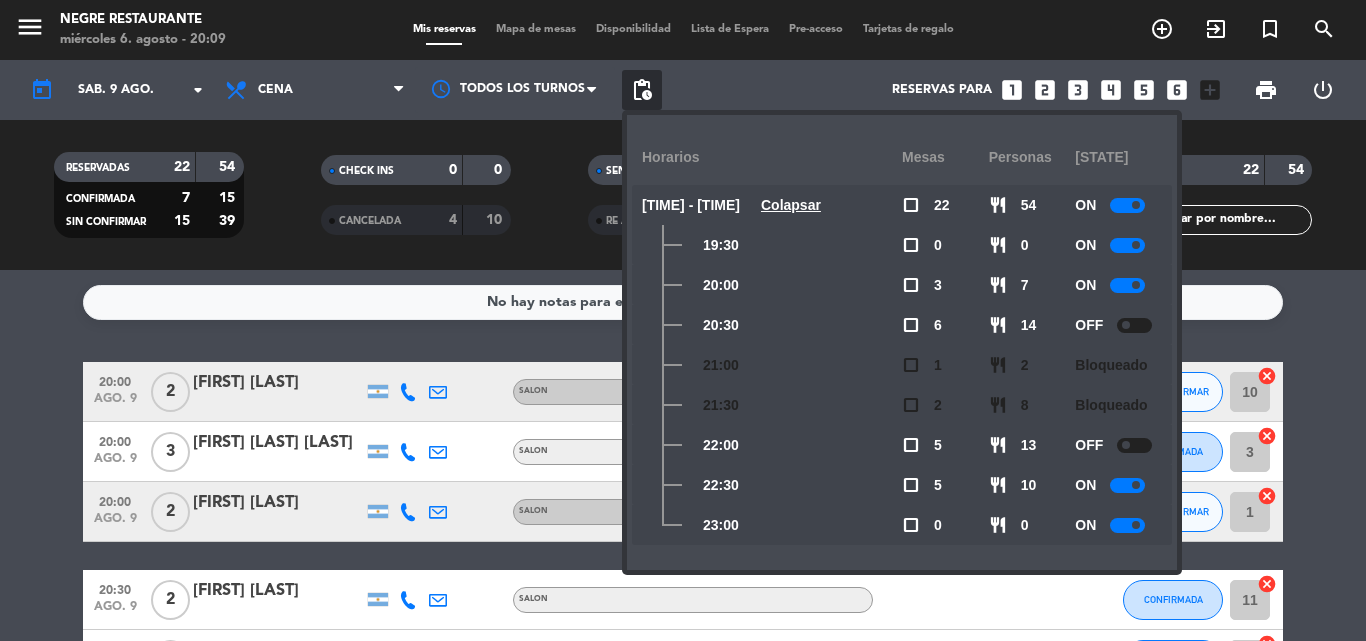click on "No hay notas para este servicio. Haz clic para agregar una" 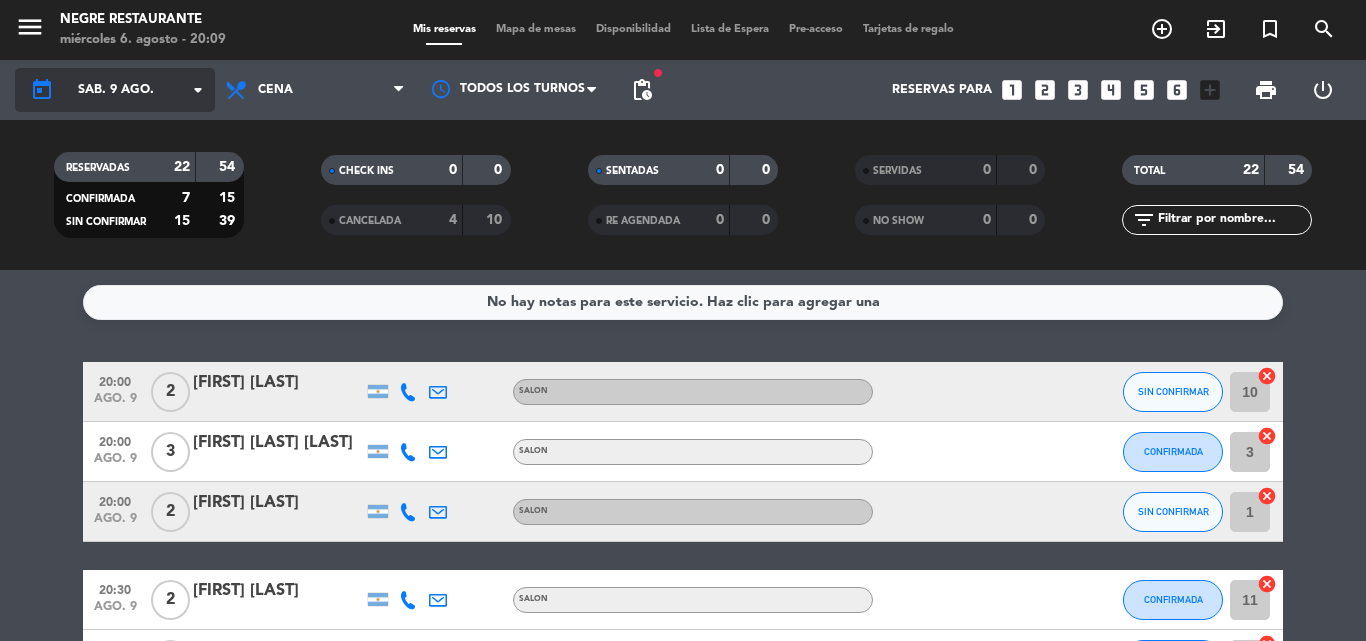 click on "arrow_drop_down" 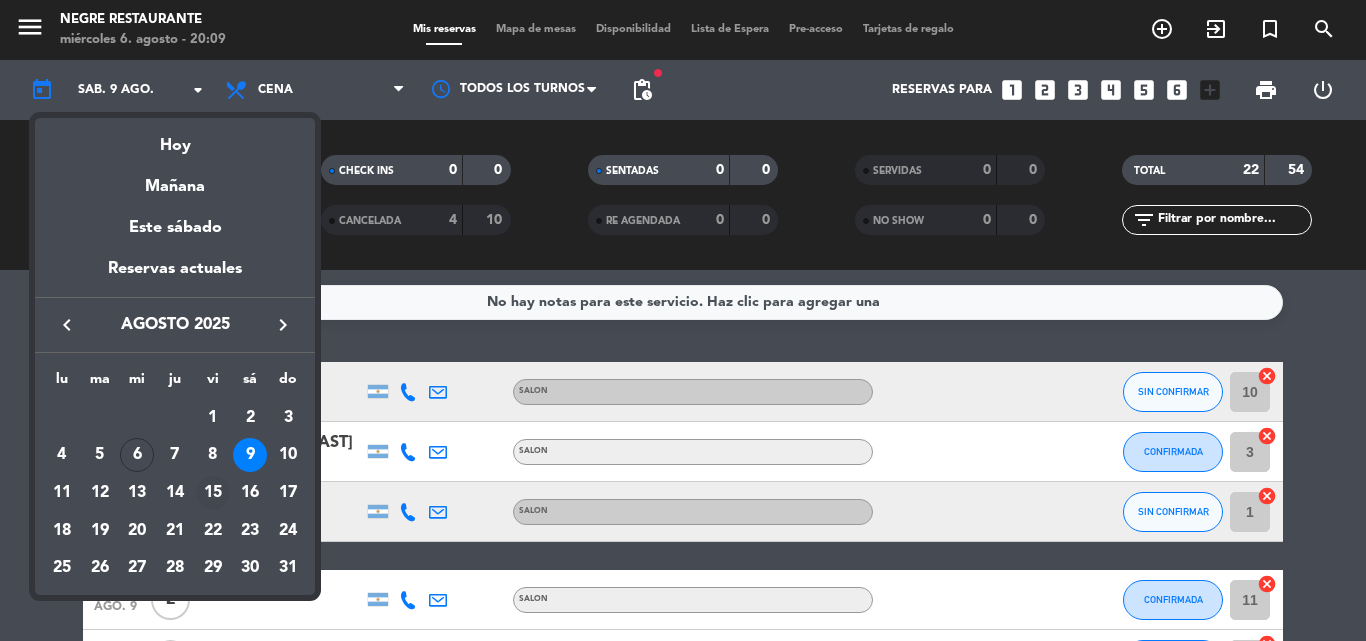 click on "15" at bounding box center [213, 493] 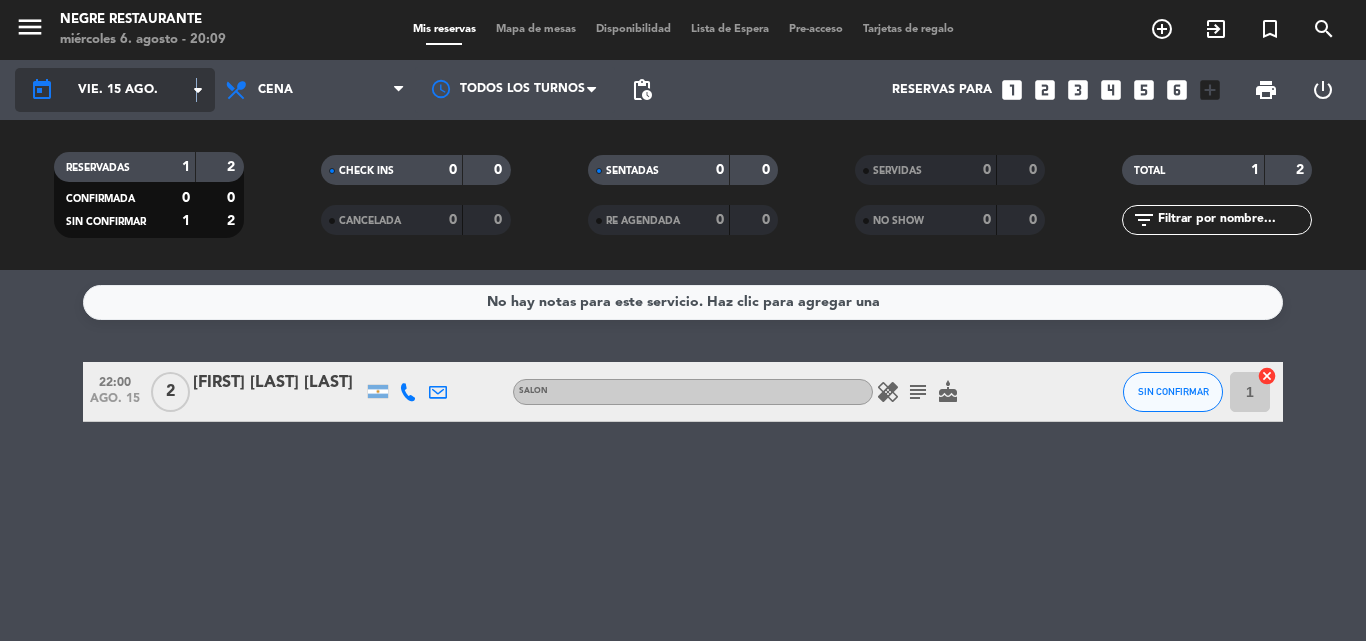 click on "arrow_drop_down" 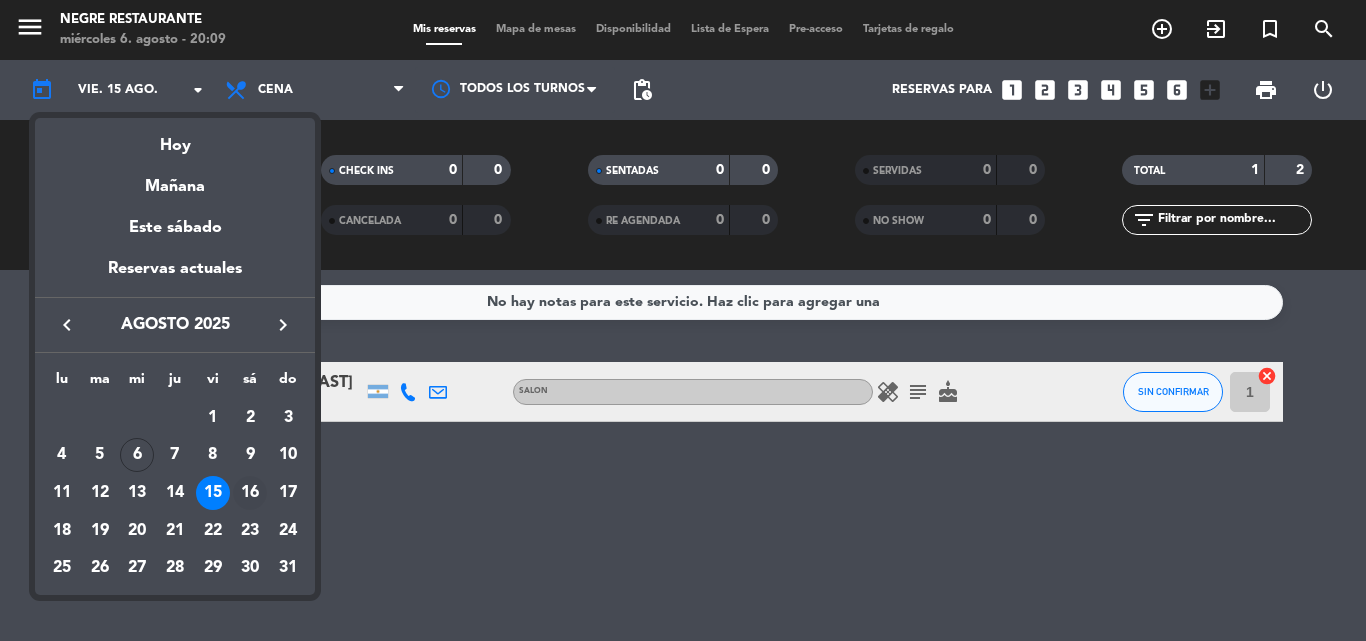 click on "16" at bounding box center (250, 493) 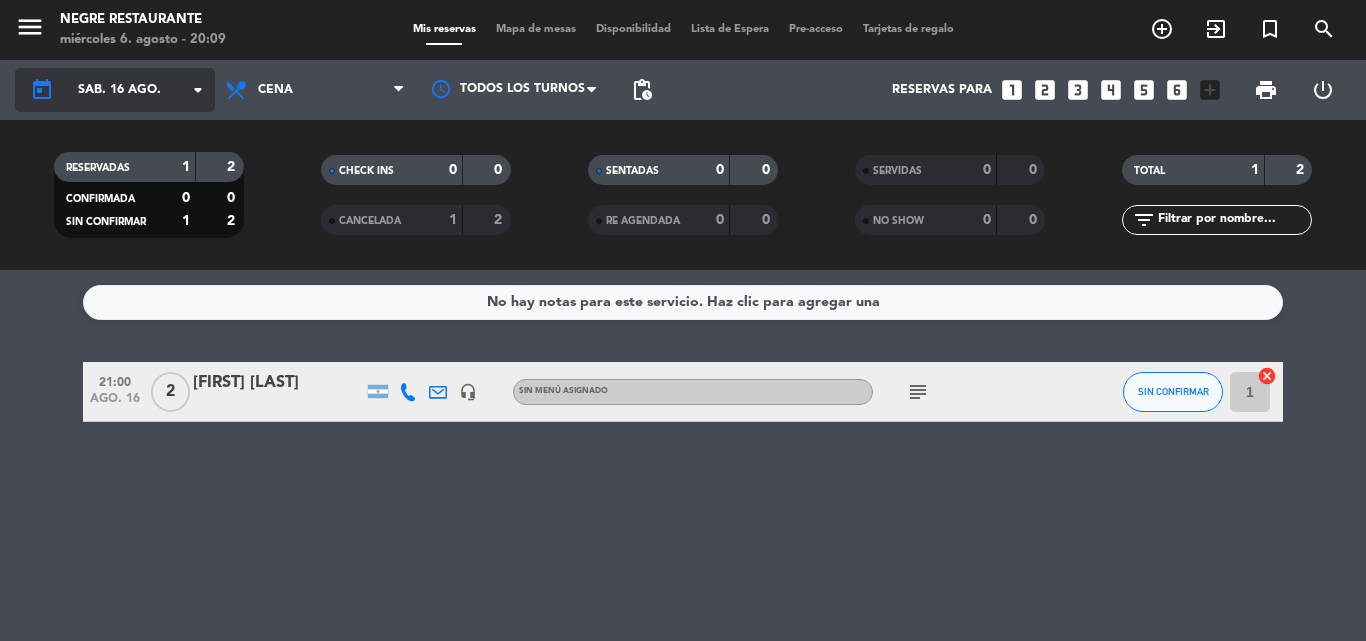 click on "arrow_drop_down" 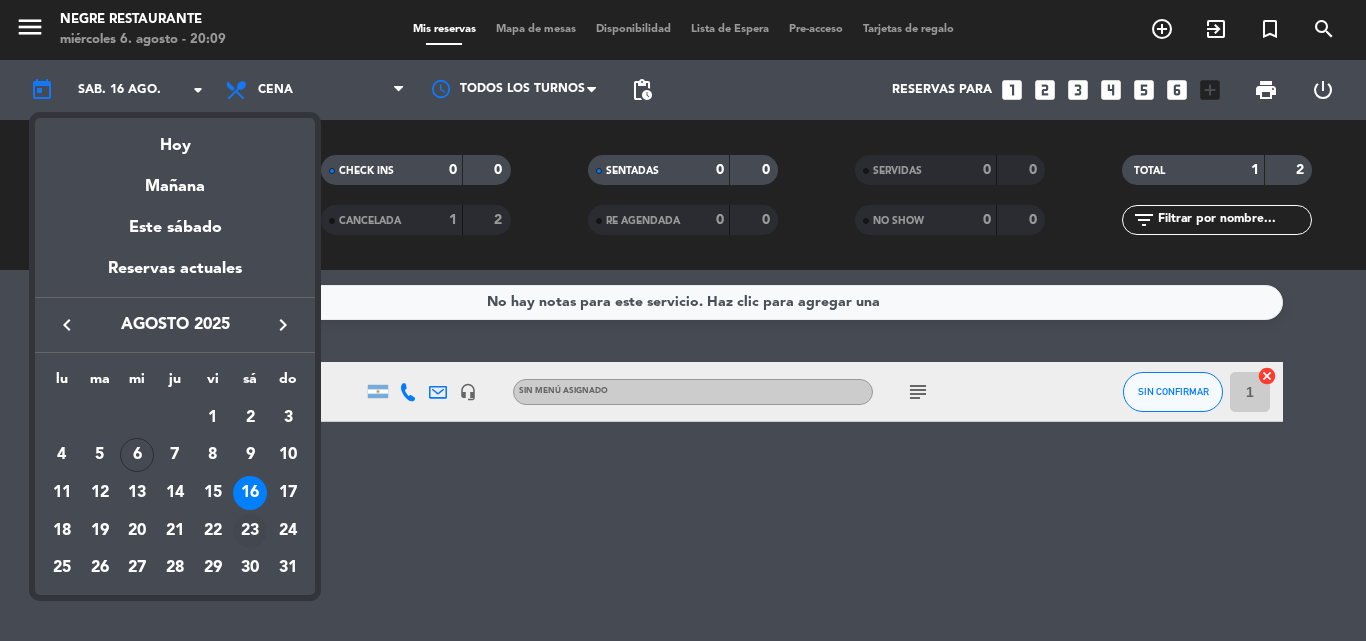 click on "23" at bounding box center [250, 531] 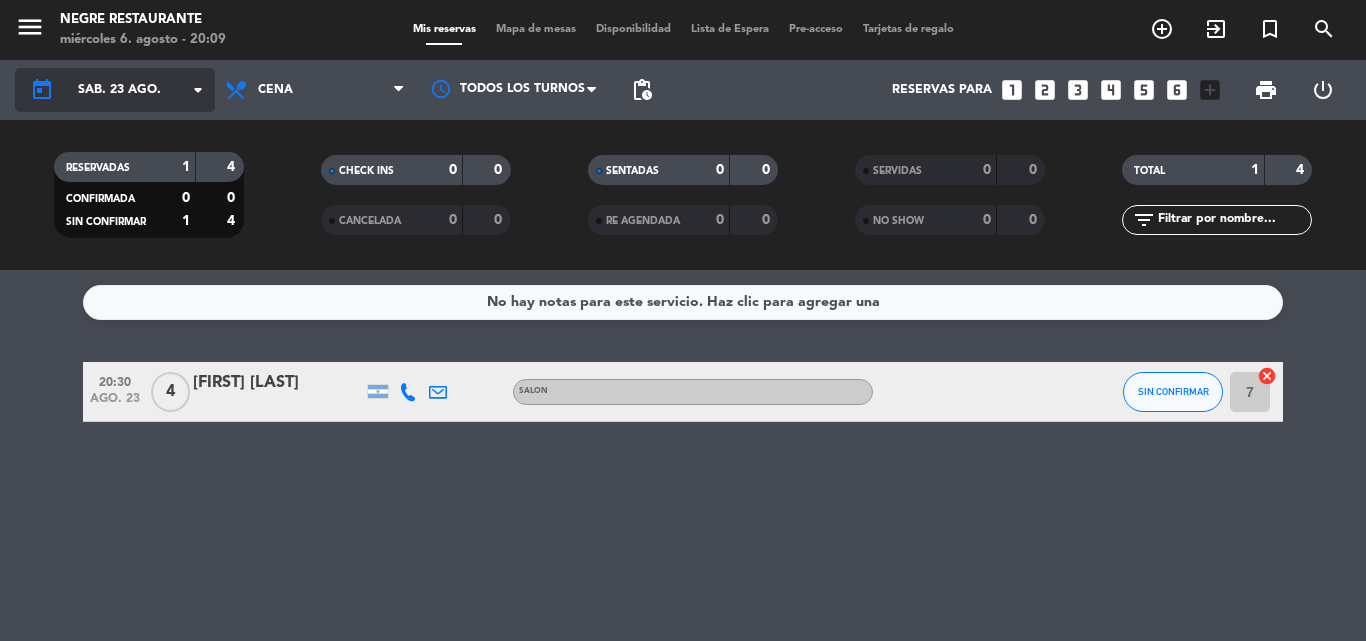 click on "arrow_drop_down" 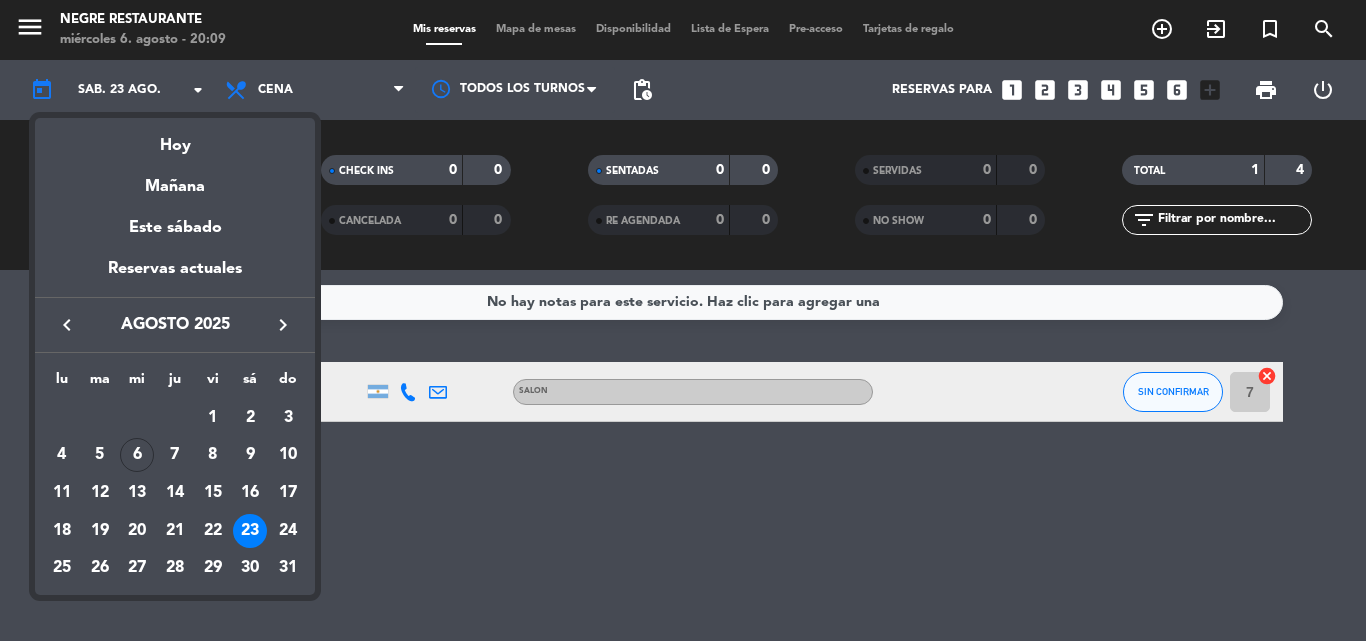 click on "30" at bounding box center [250, 569] 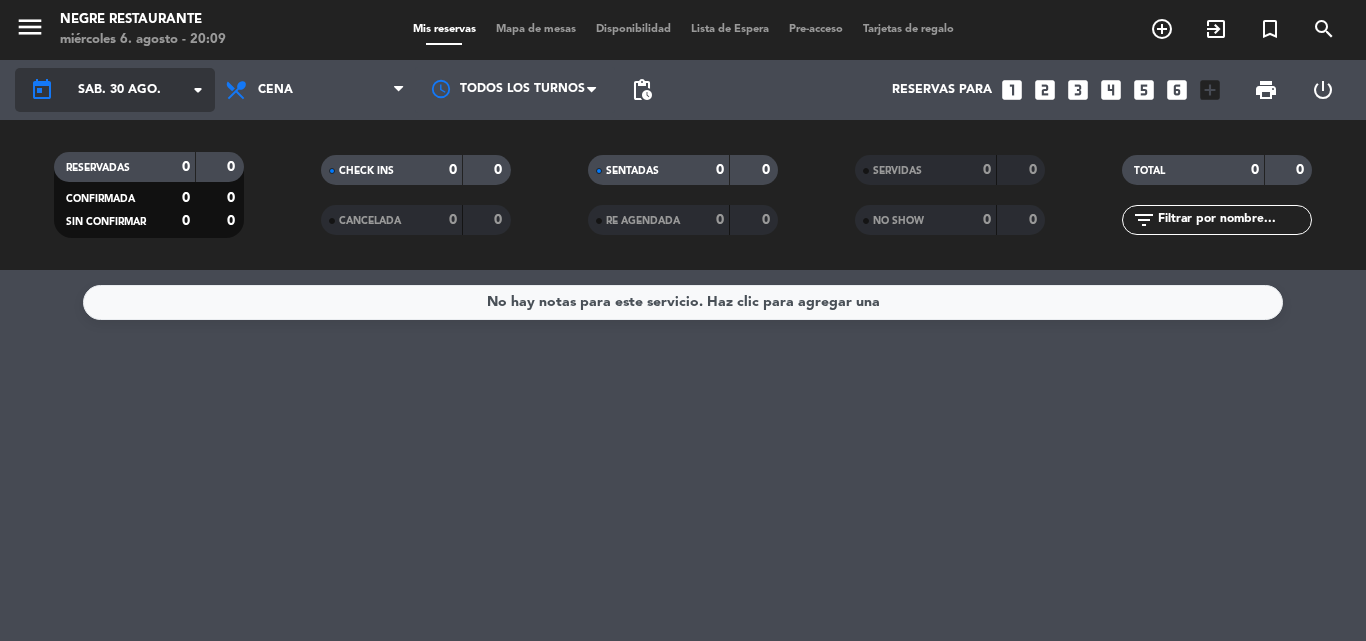 click on "sáb. 30 ago." 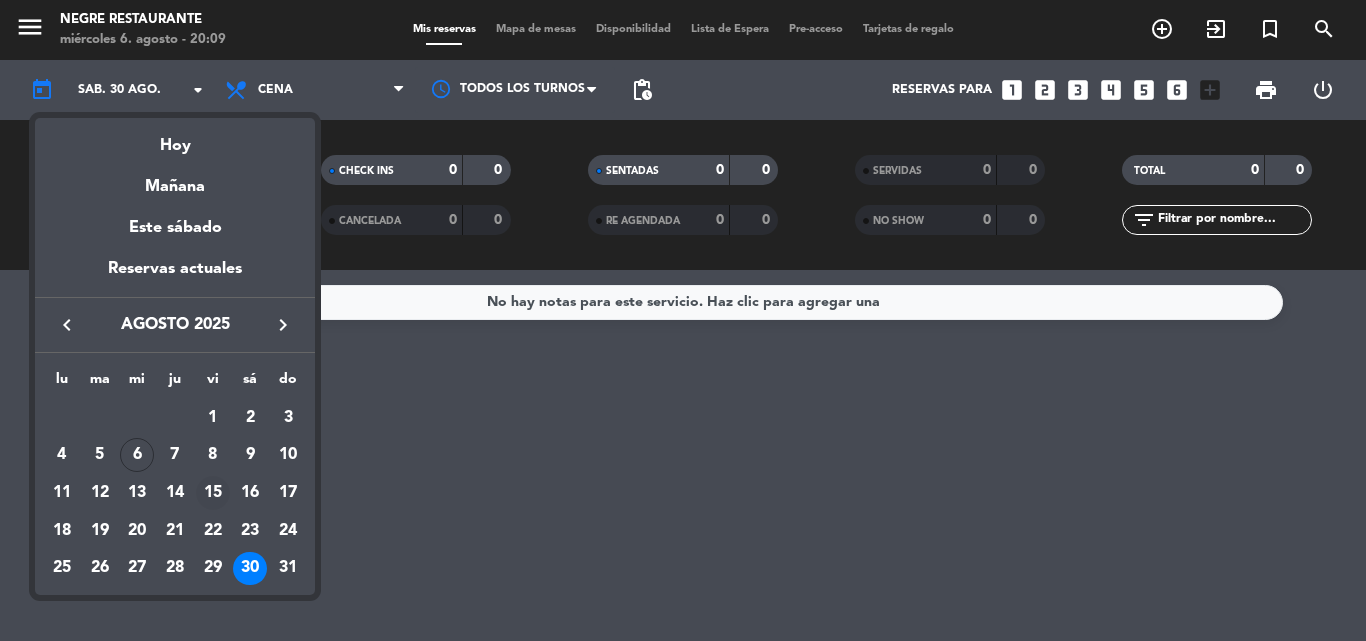 click on "15" at bounding box center [213, 493] 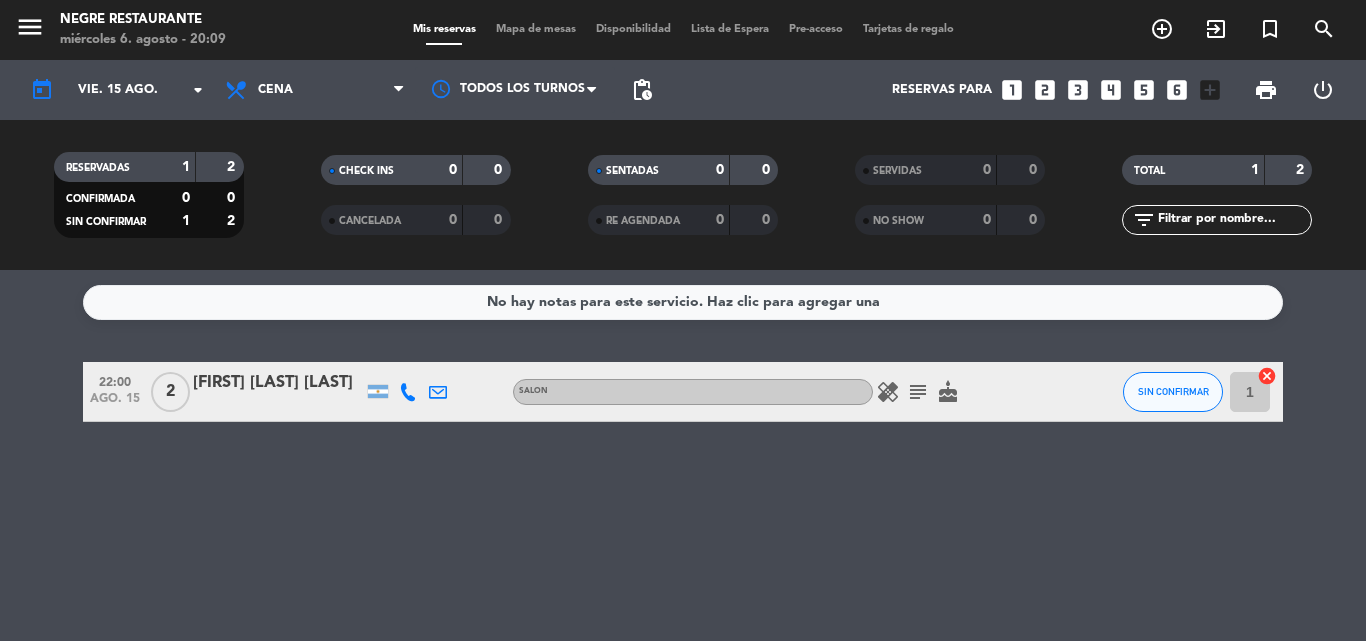 click on "healing" 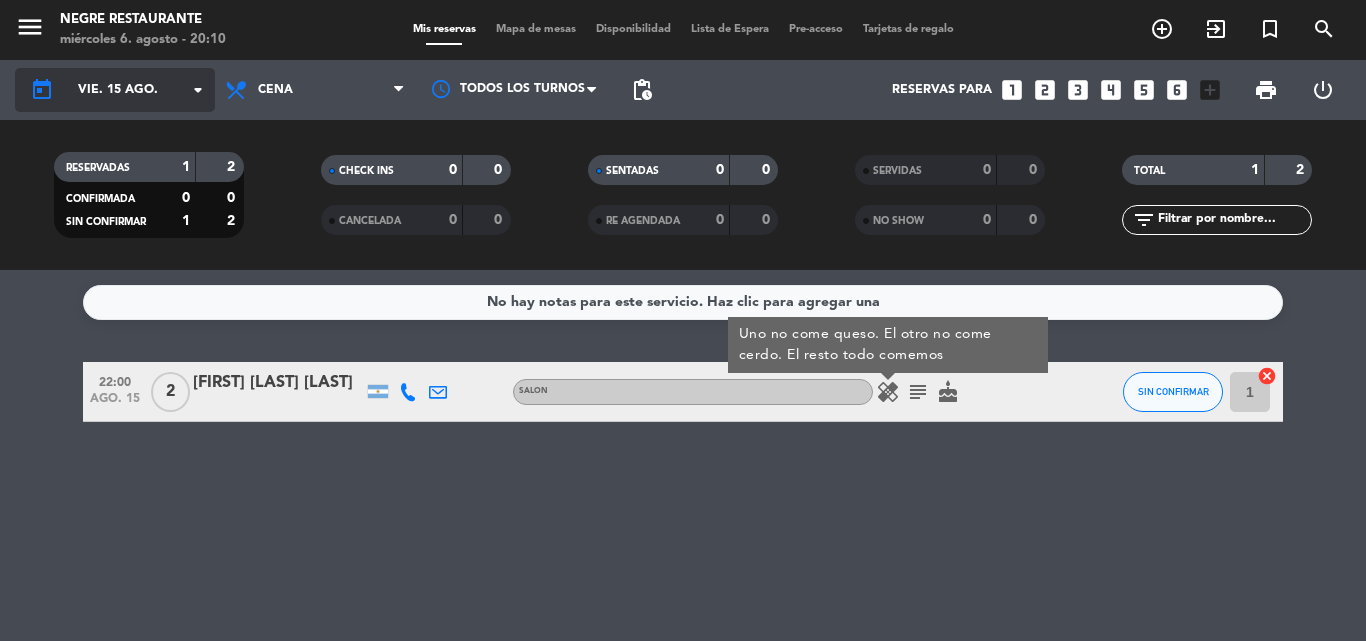 click on "arrow_drop_down" 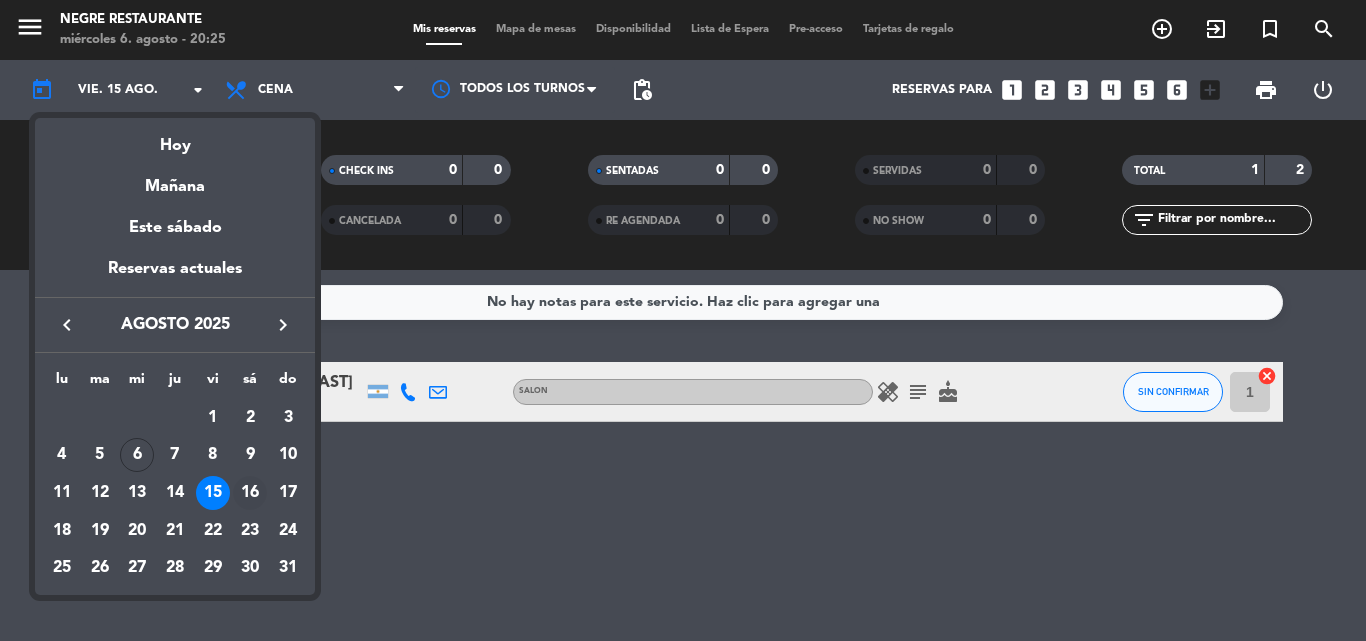 click on "16" at bounding box center [250, 493] 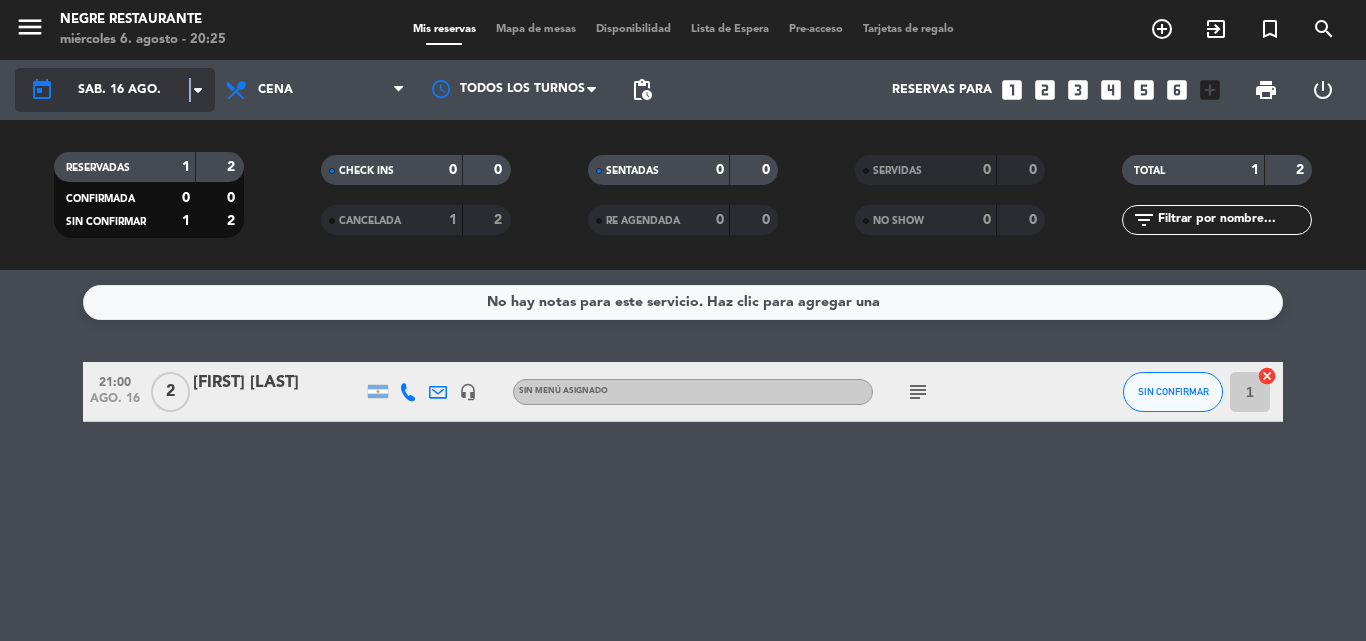 click on "arrow_drop_down" 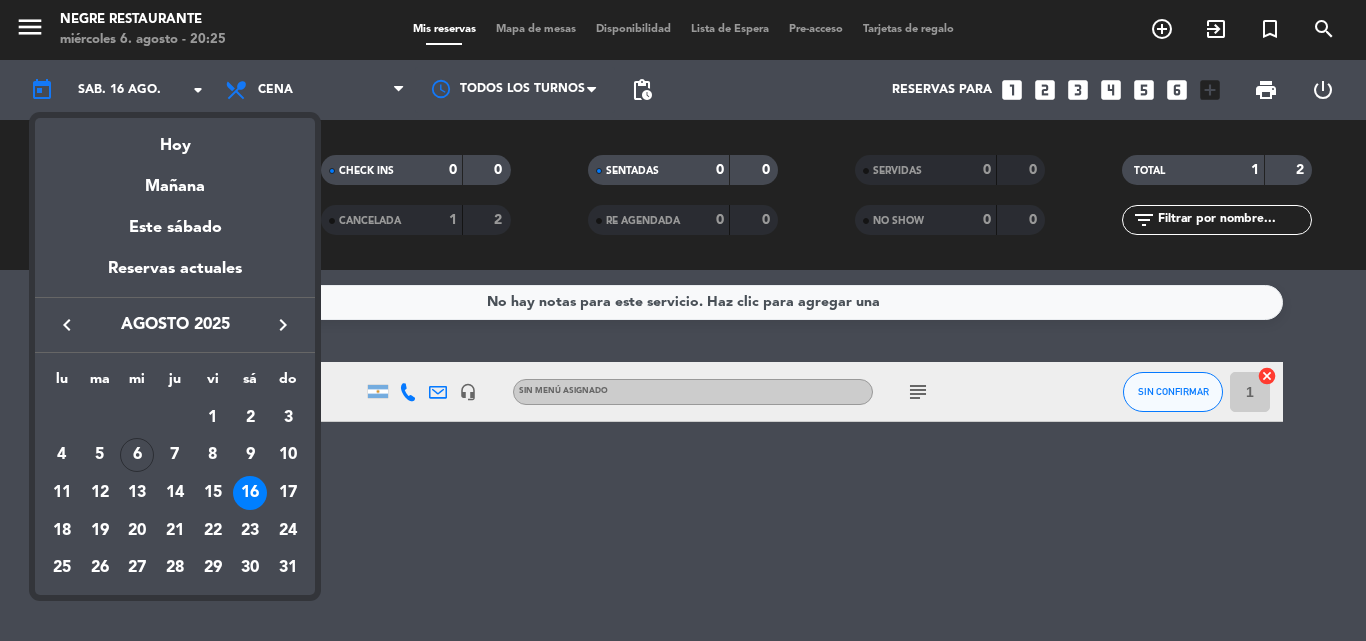 click on "1" at bounding box center [213, 418] 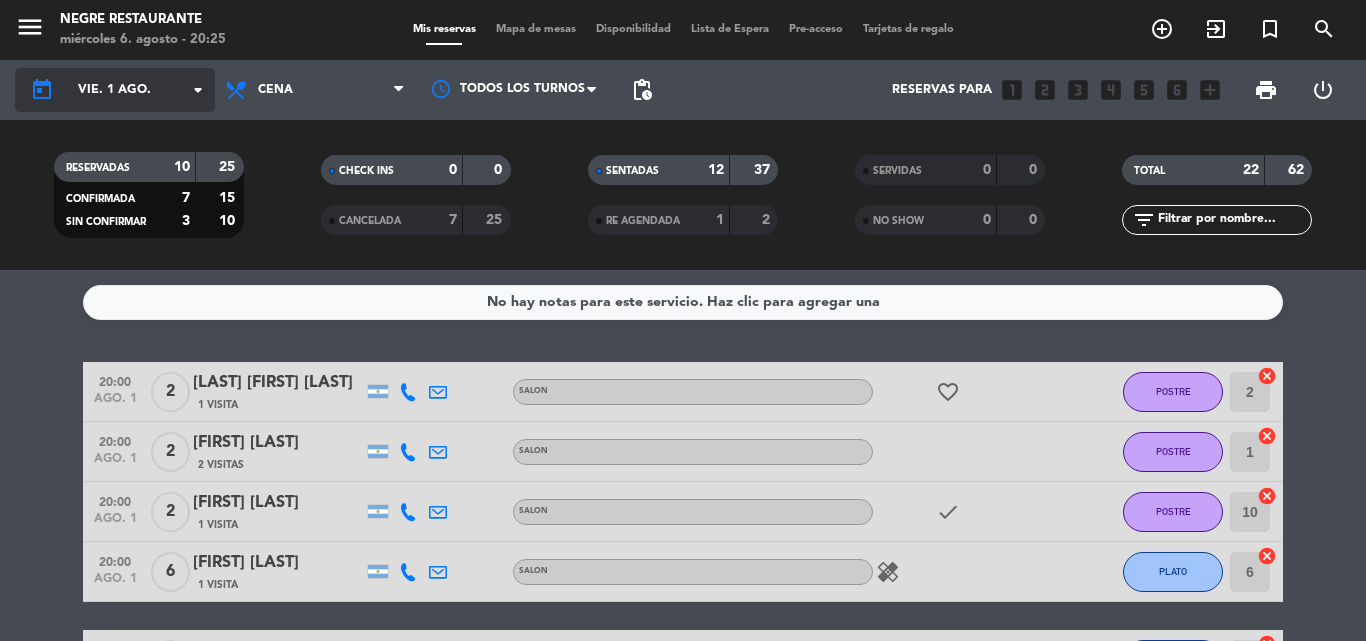 click on "arrow_drop_down" 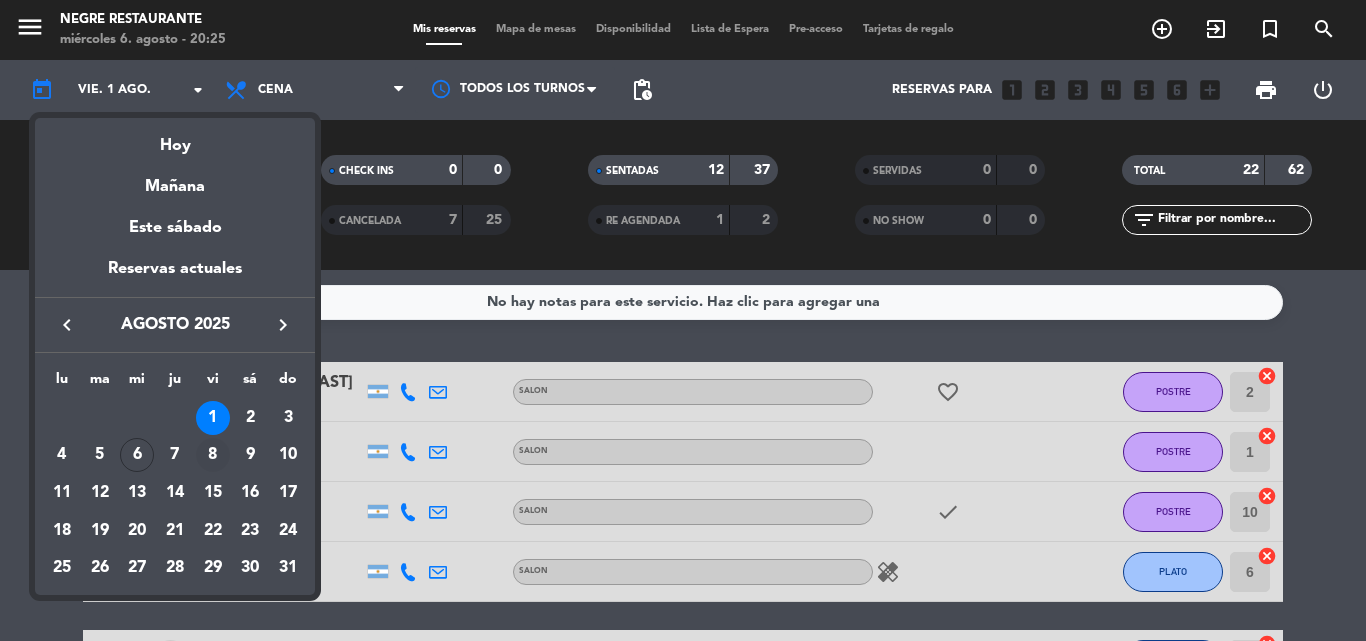 click on "8" at bounding box center [213, 455] 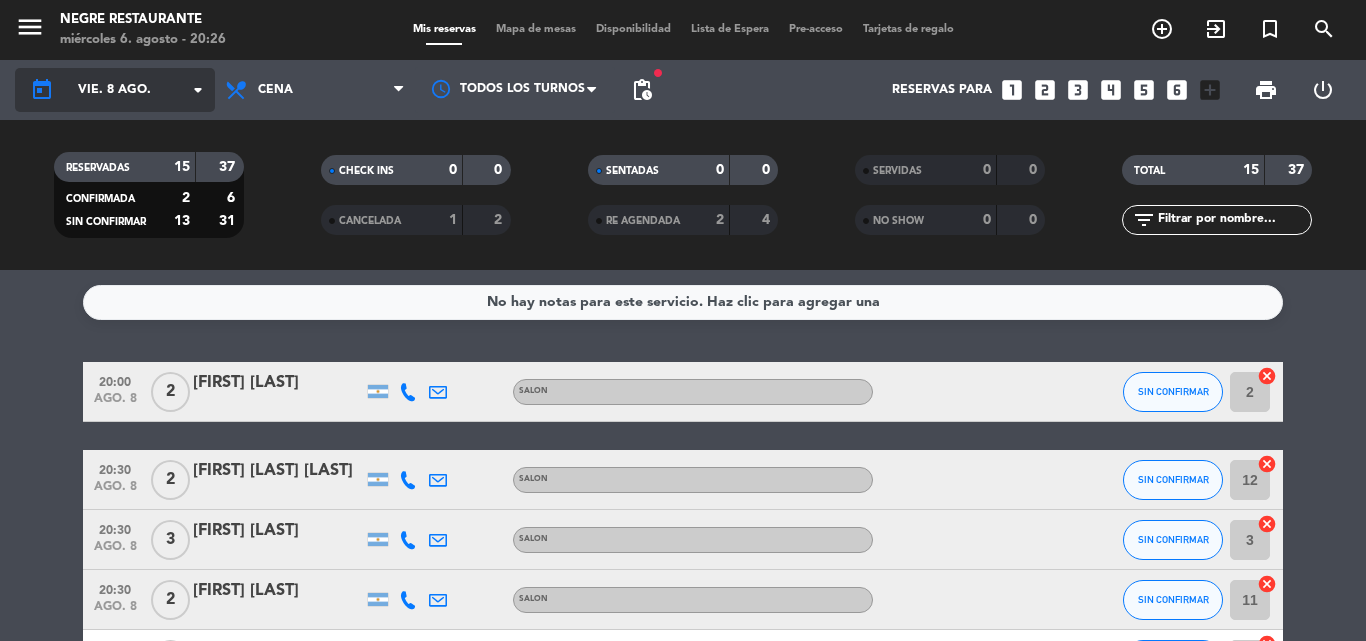 click on "arrow_drop_down" 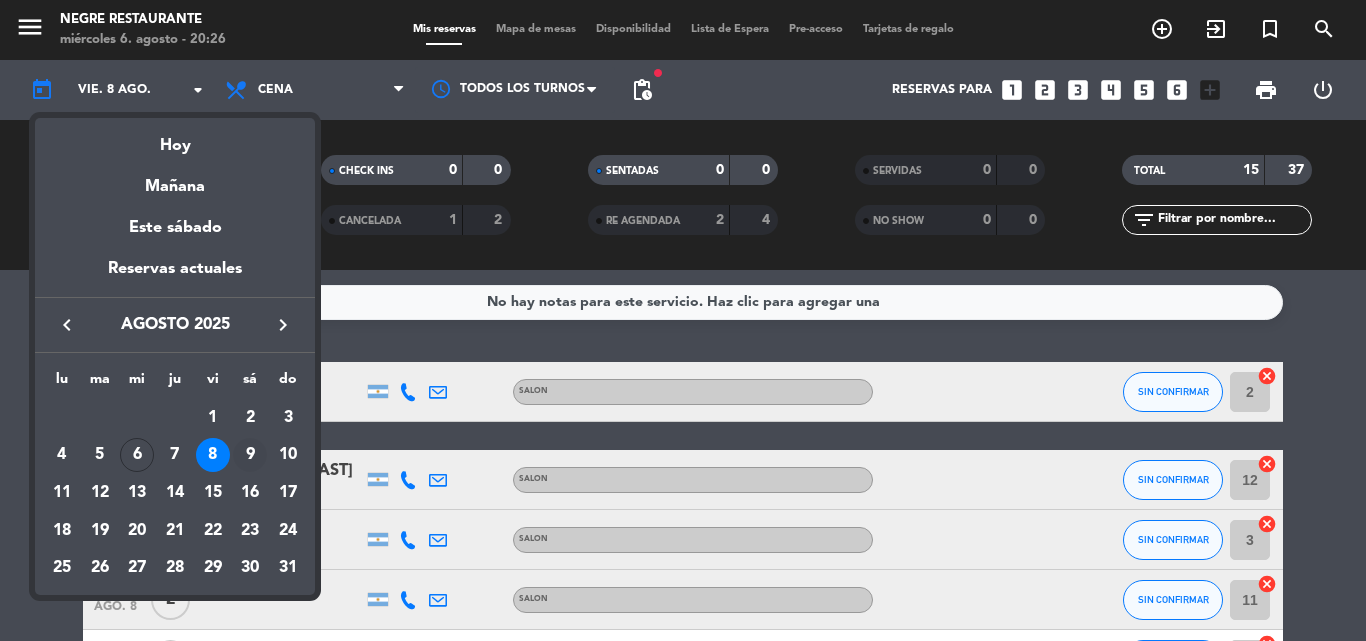 click on "9" at bounding box center [250, 455] 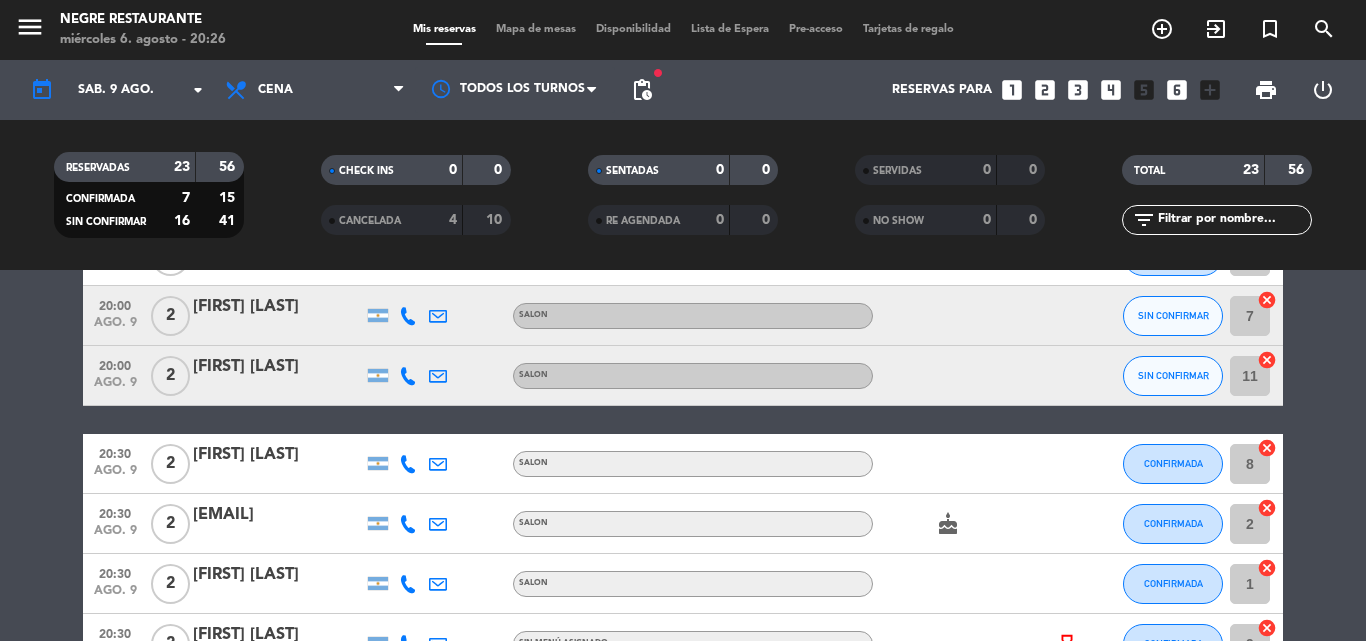 scroll, scrollTop: 200, scrollLeft: 0, axis: vertical 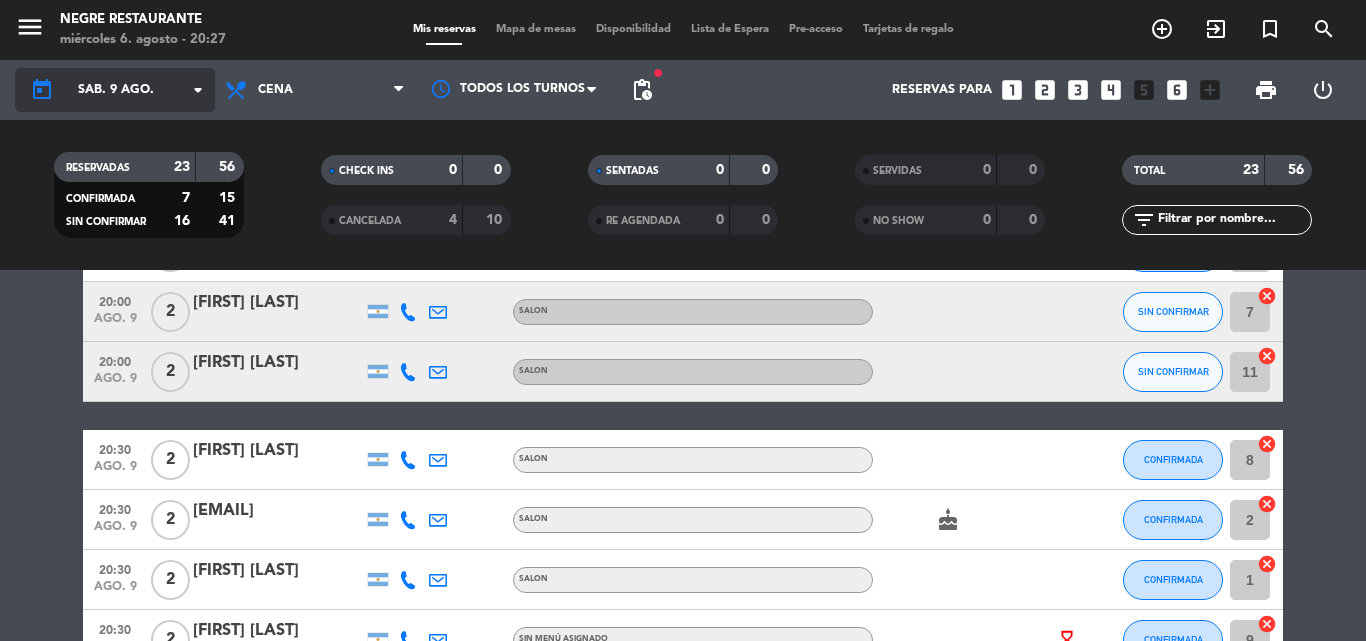 click on "arrow_drop_down" 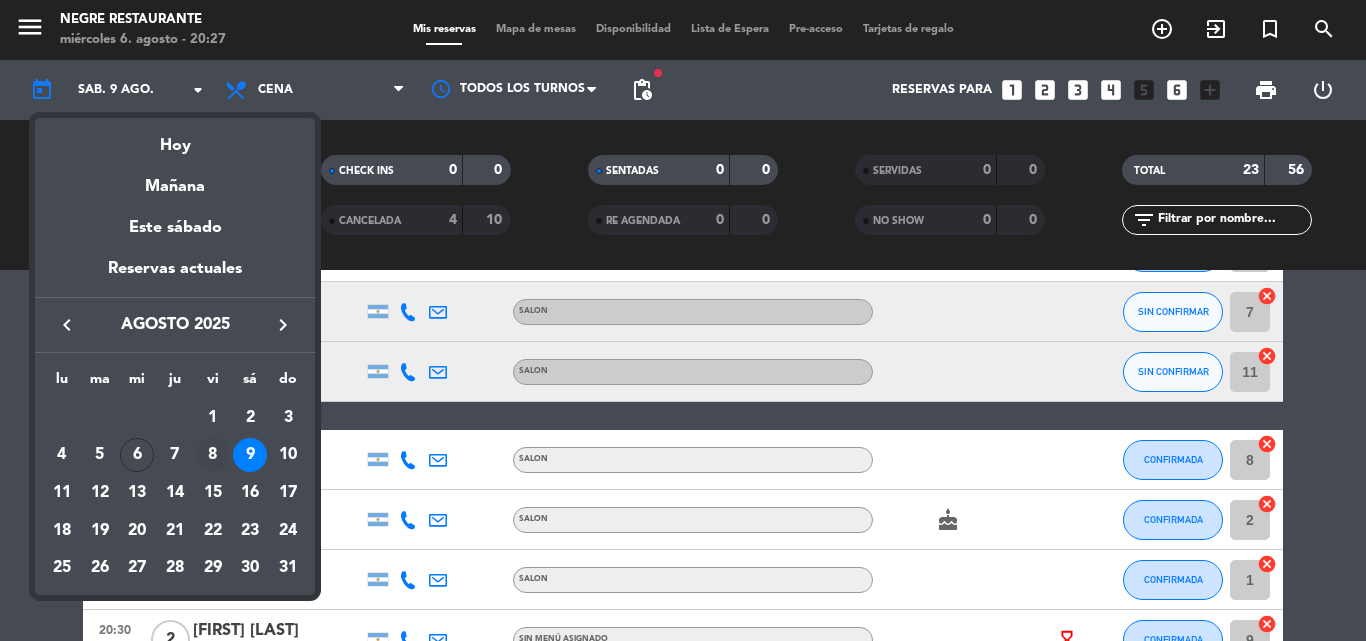 click on "8" at bounding box center (213, 455) 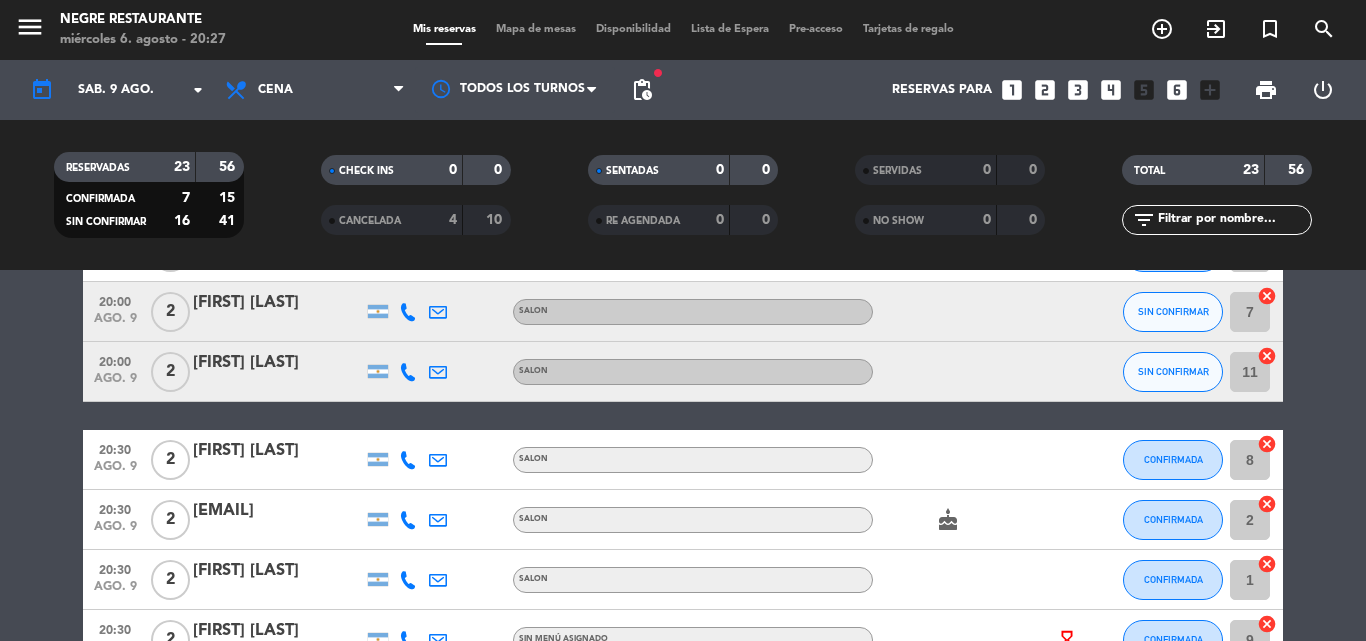 type on "vie. 8 ago." 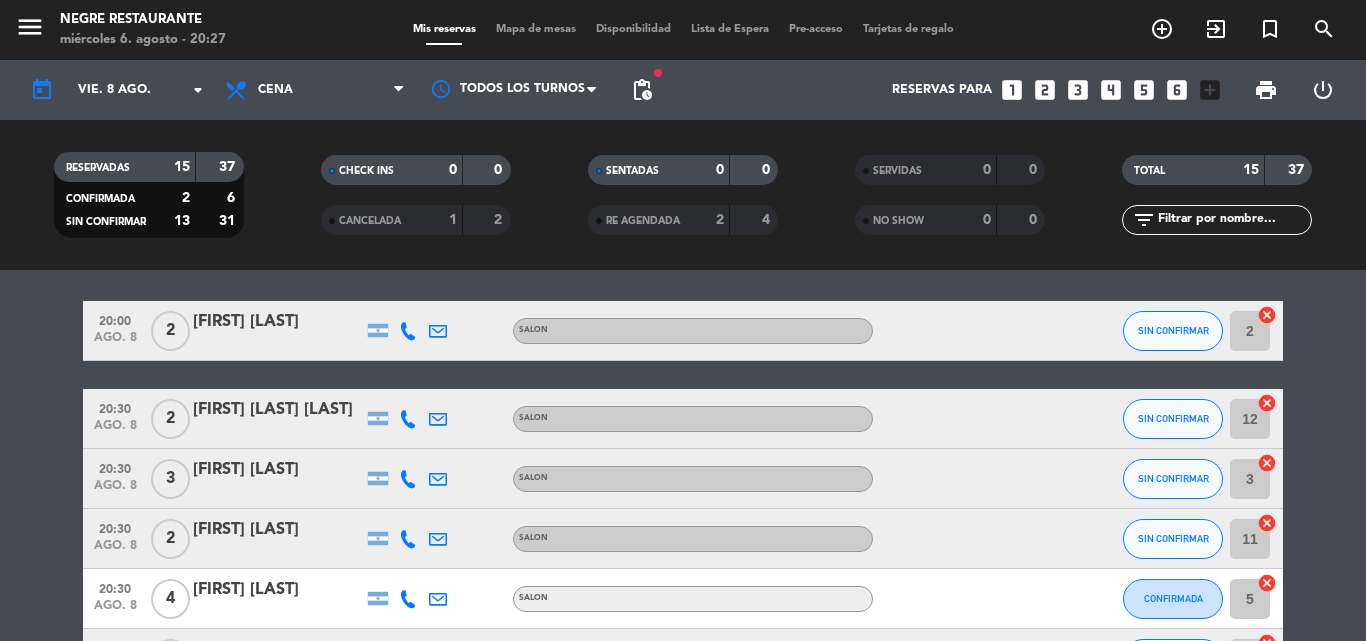 scroll, scrollTop: 0, scrollLeft: 0, axis: both 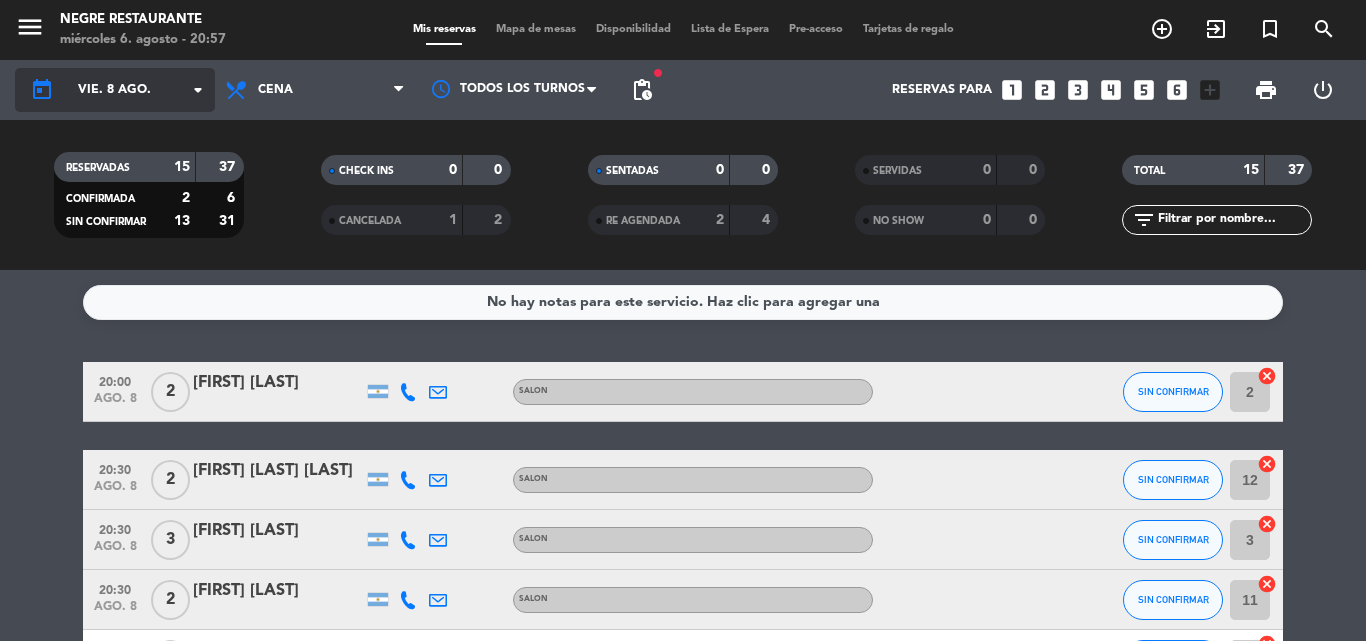 click on "vie. 8 ago." 